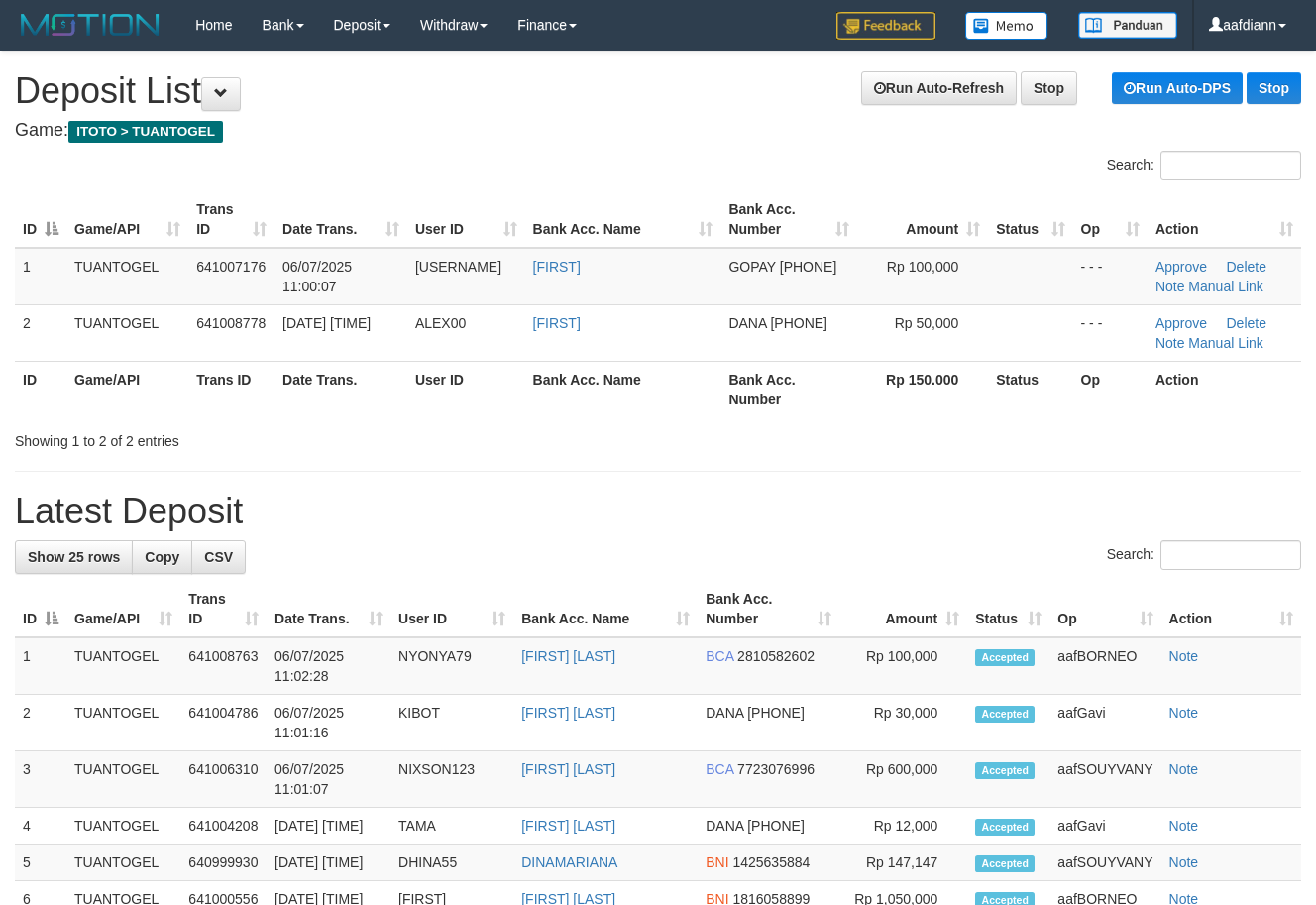 scroll, scrollTop: 248, scrollLeft: 0, axis: vertical 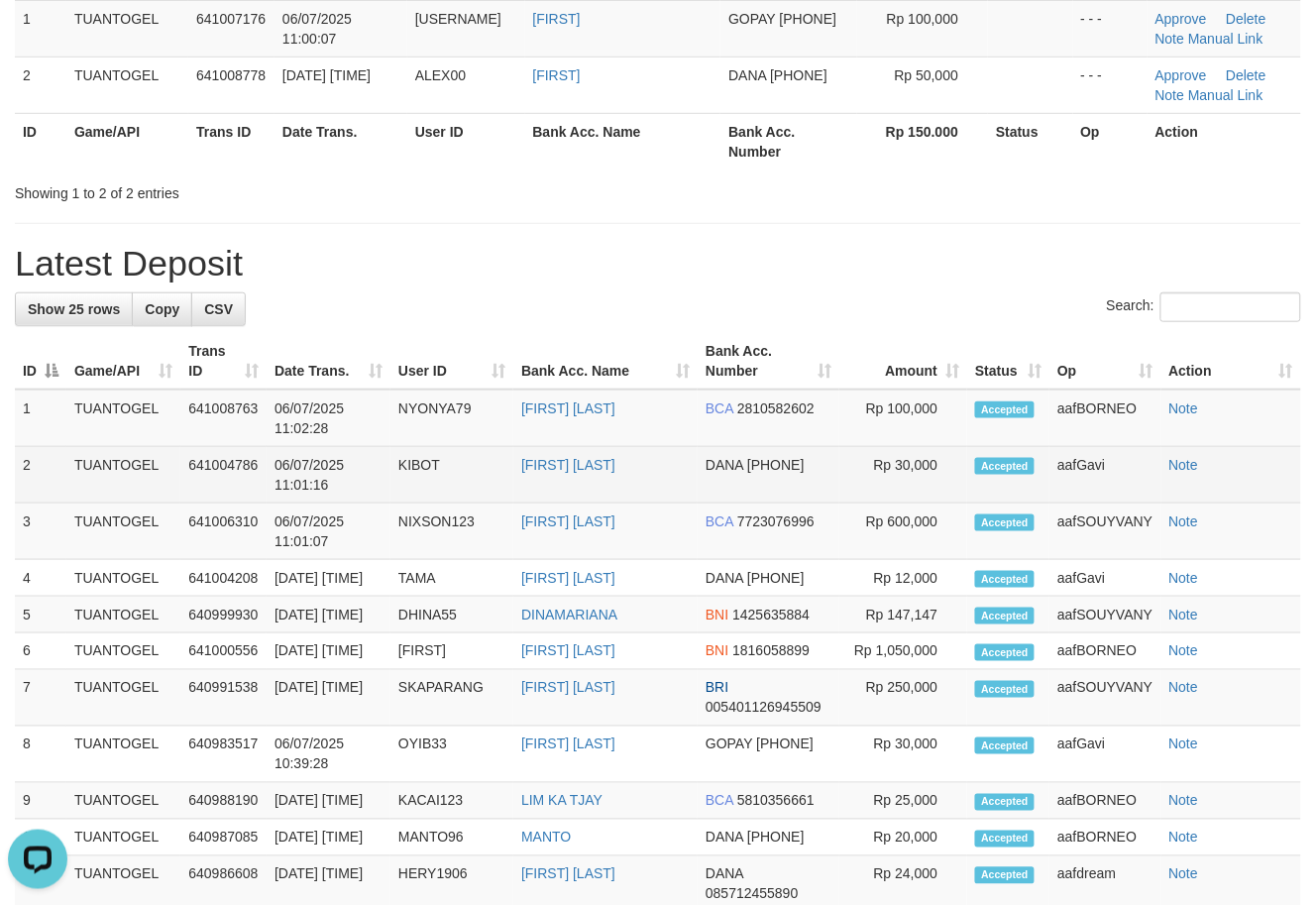 drag, startPoint x: 605, startPoint y: 488, endPoint x: 578, endPoint y: 479, distance: 28.460499 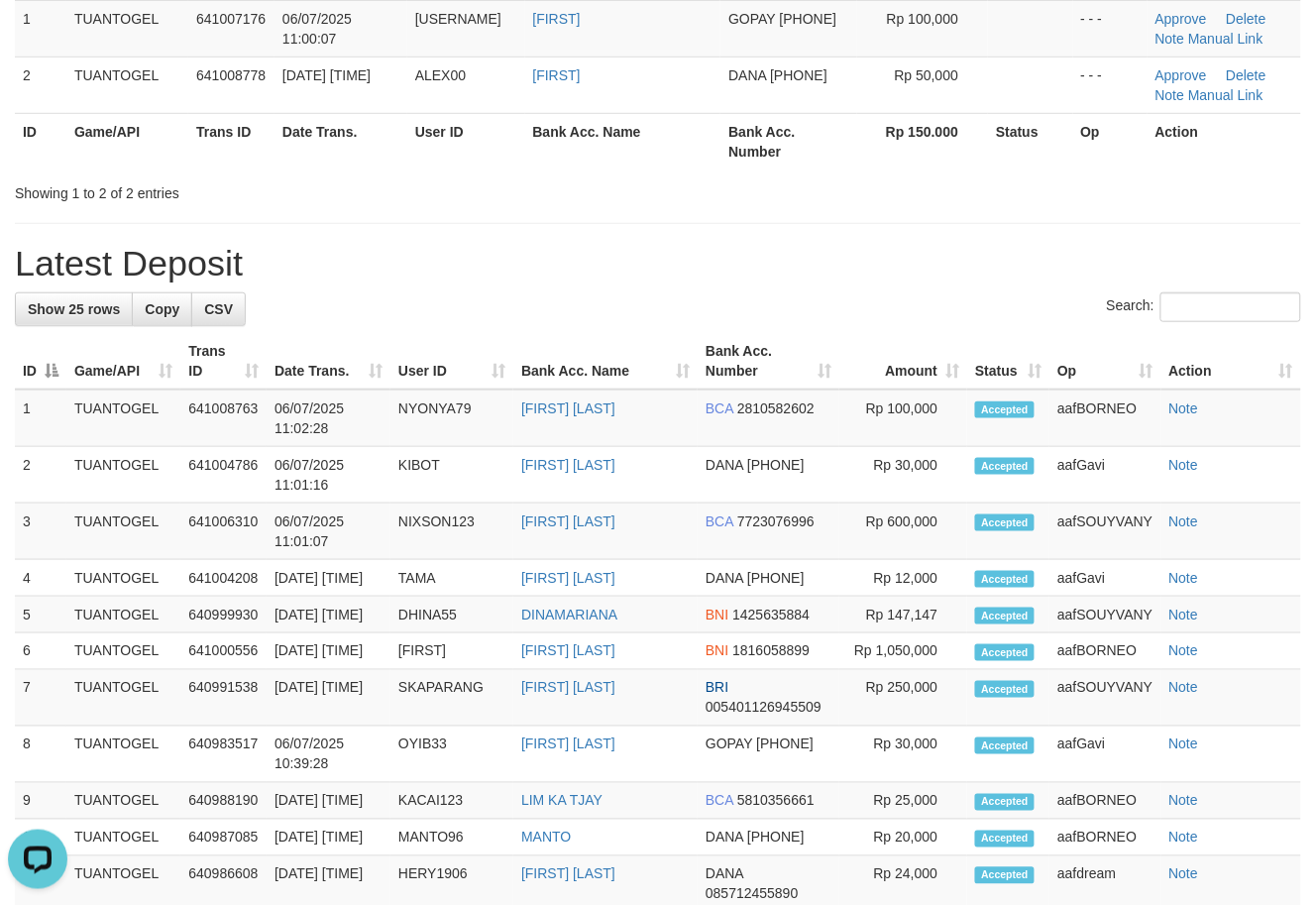 click on "Search:" at bounding box center [658, 309] 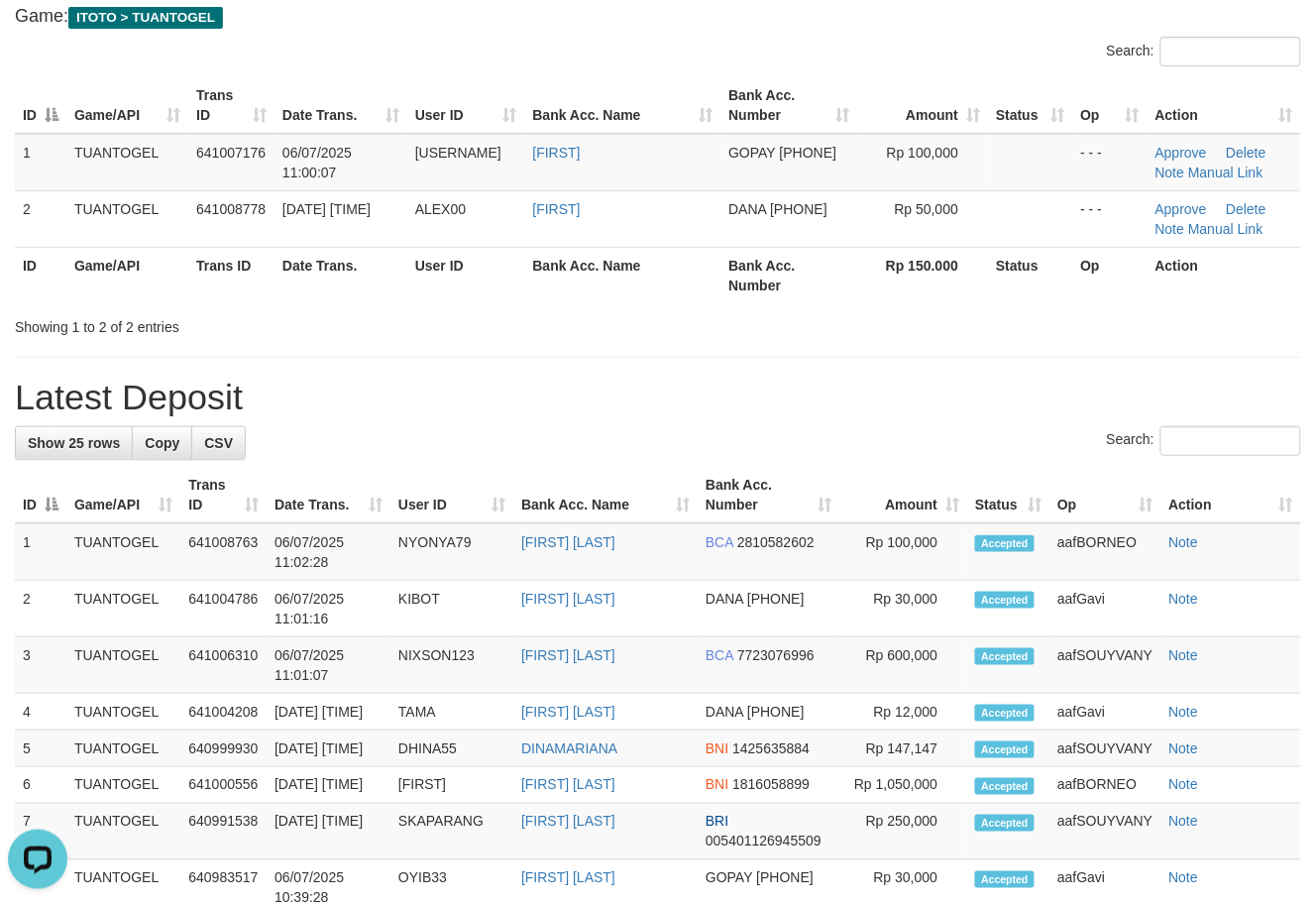 scroll, scrollTop: 0, scrollLeft: 0, axis: both 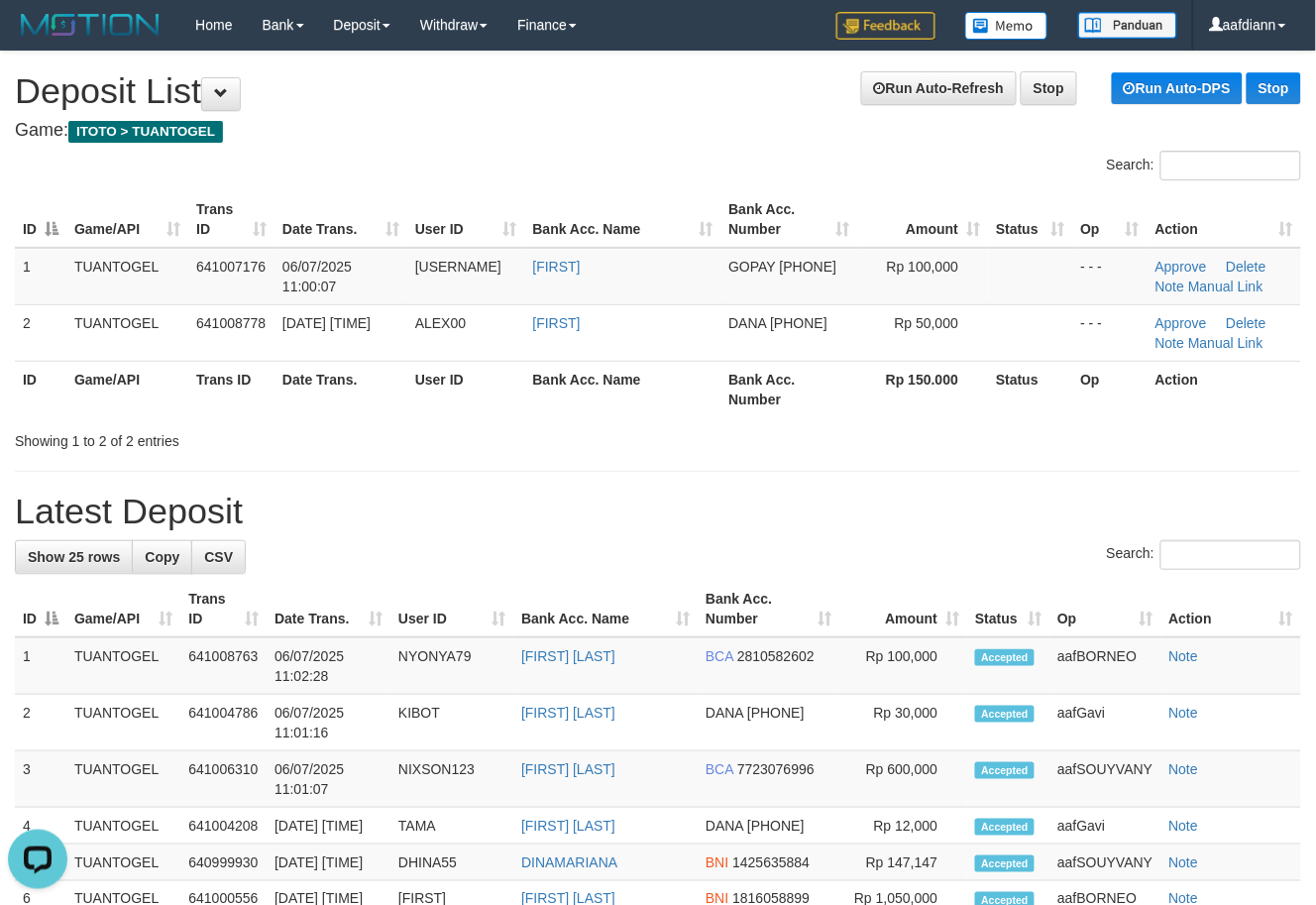 click on "Game:   ITOTO > TUANTOGEL" at bounding box center [658, 131] 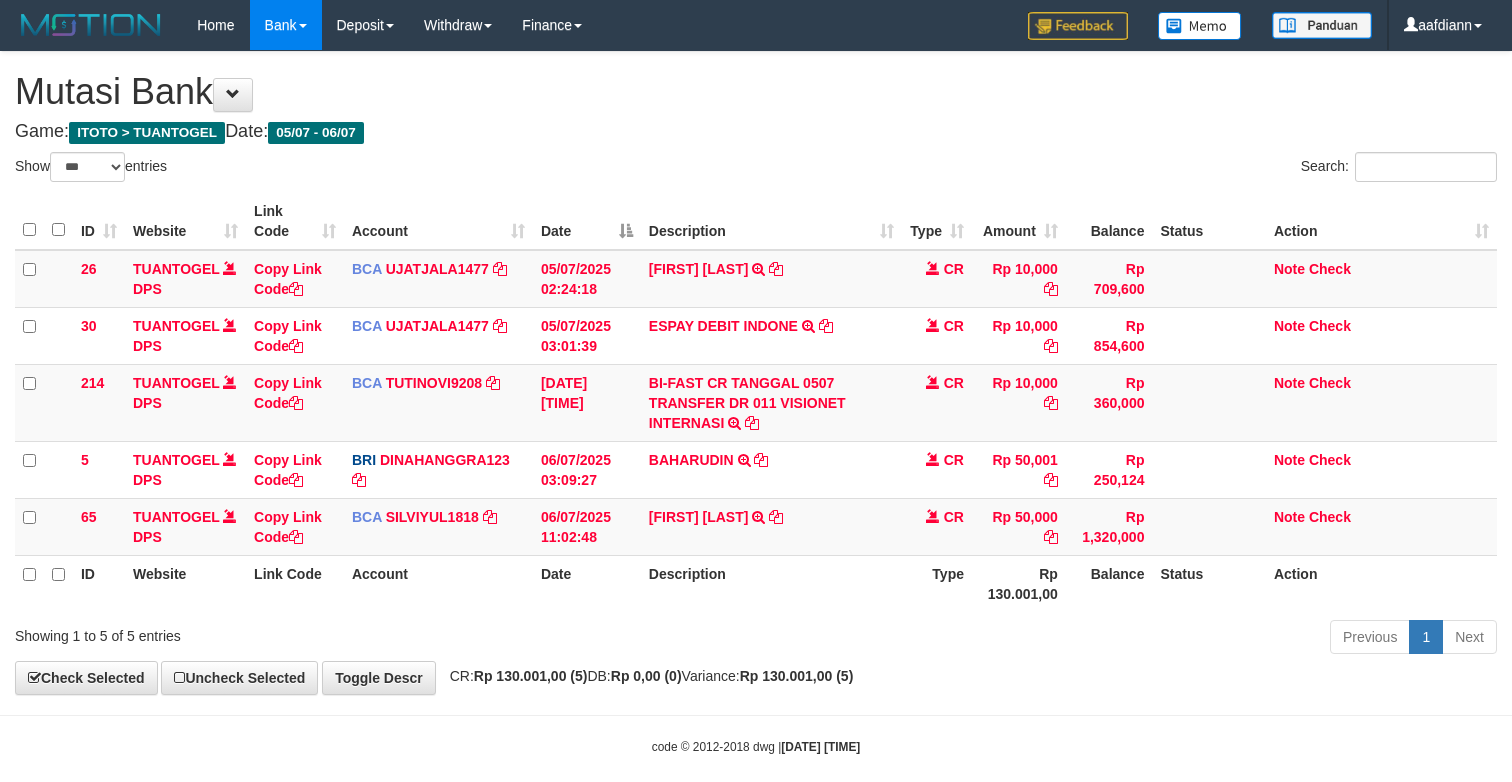 scroll, scrollTop: 0, scrollLeft: 0, axis: both 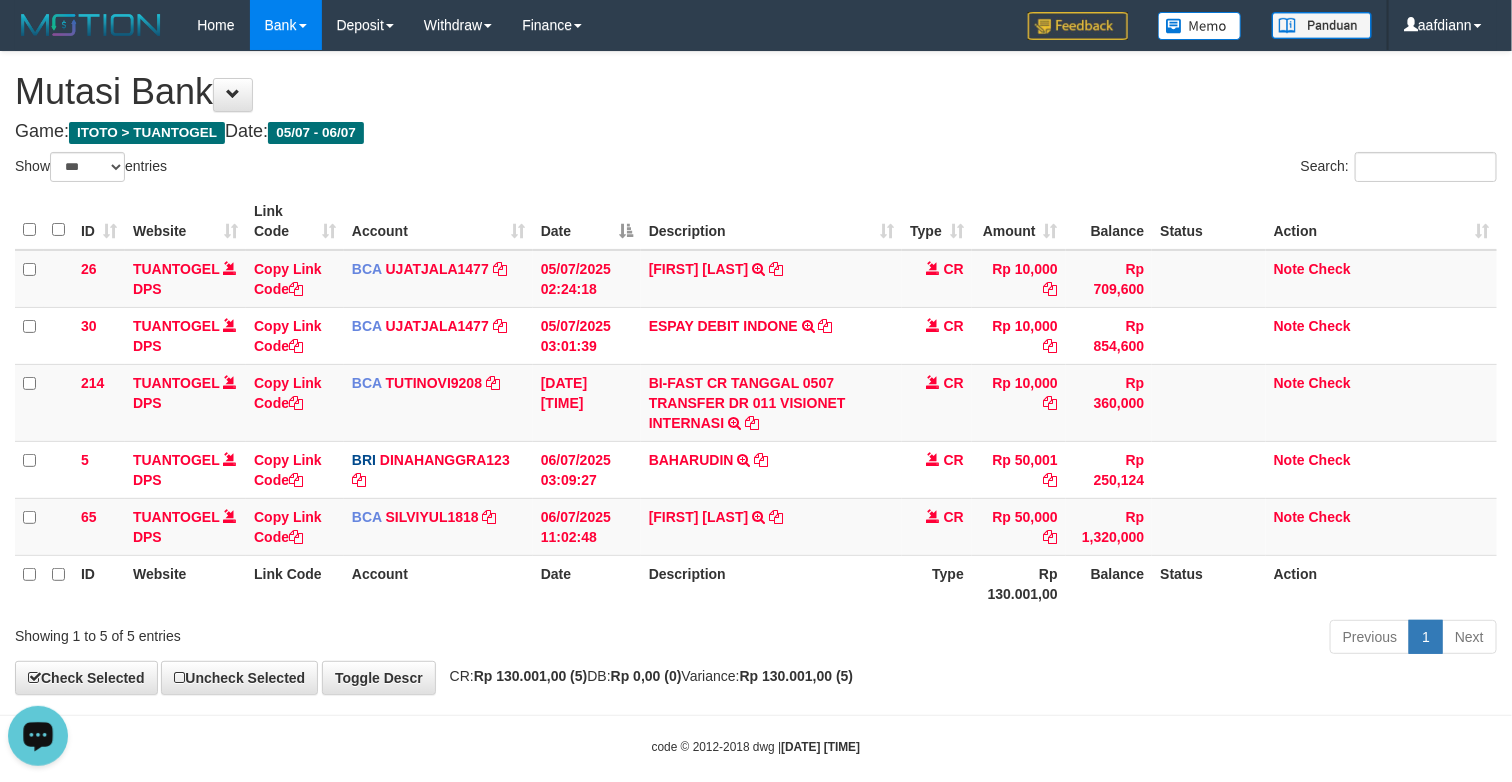drag, startPoint x: 1058, startPoint y: 581, endPoint x: 1010, endPoint y: 573, distance: 48.6621 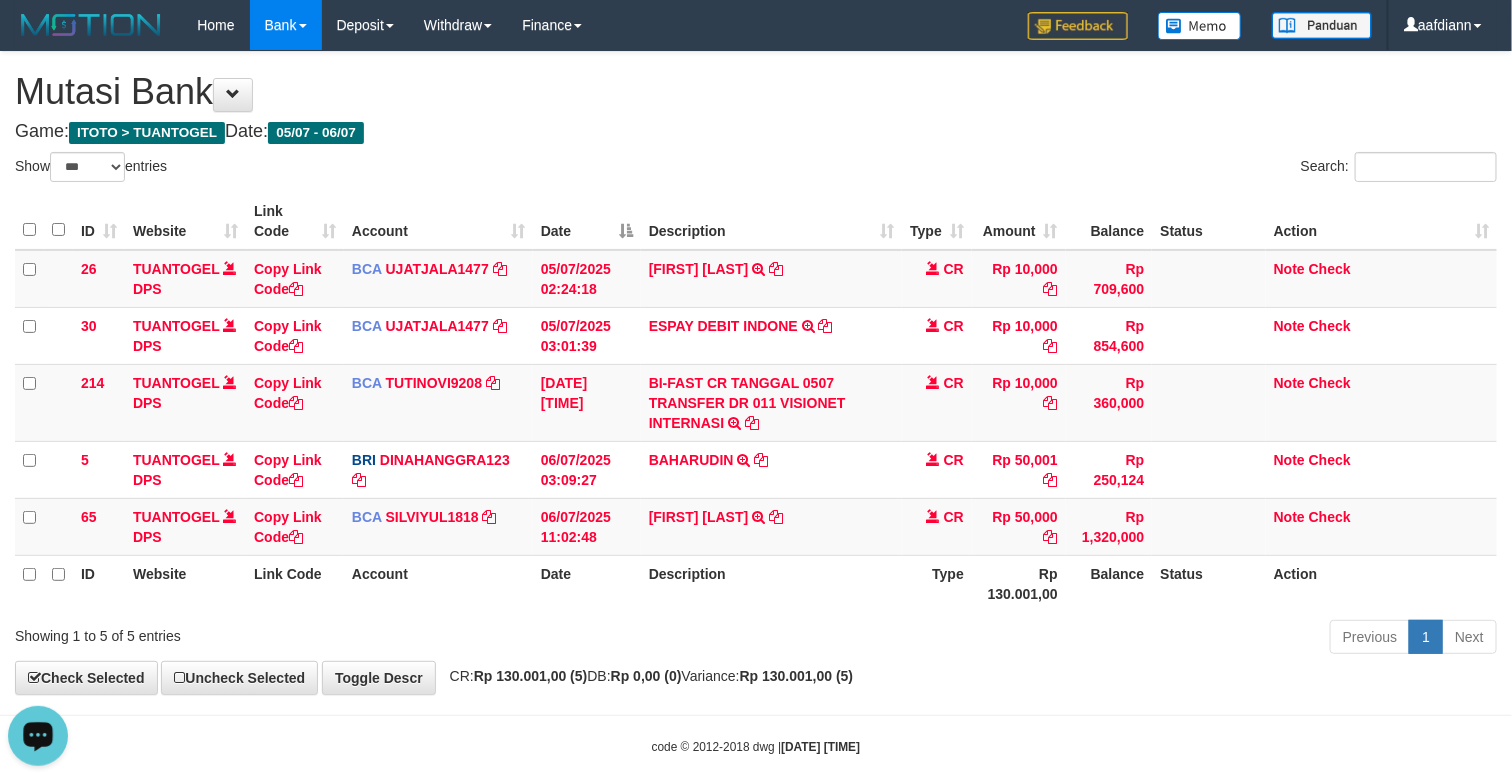click on "**********" at bounding box center [756, 373] 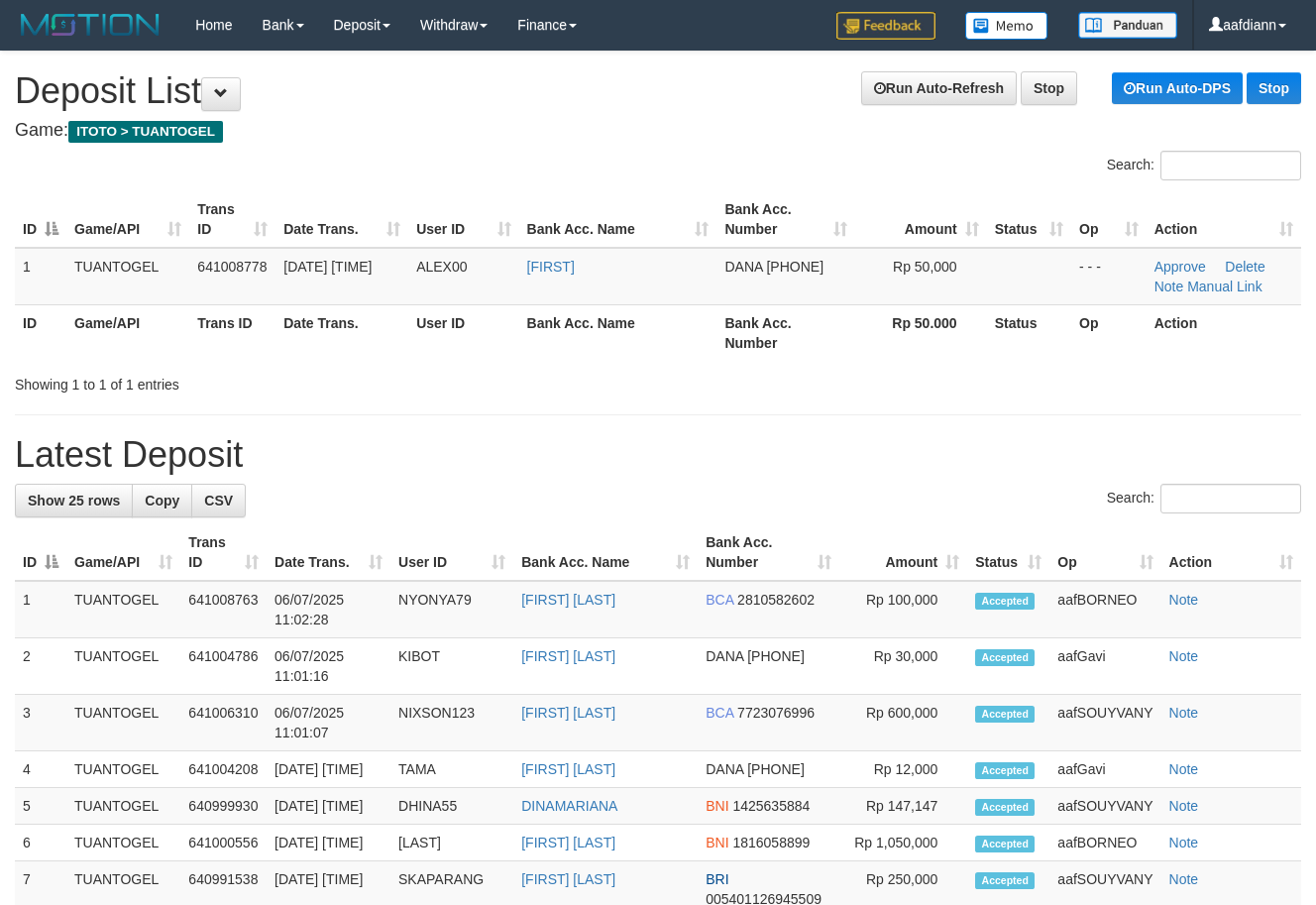 scroll, scrollTop: 0, scrollLeft: 0, axis: both 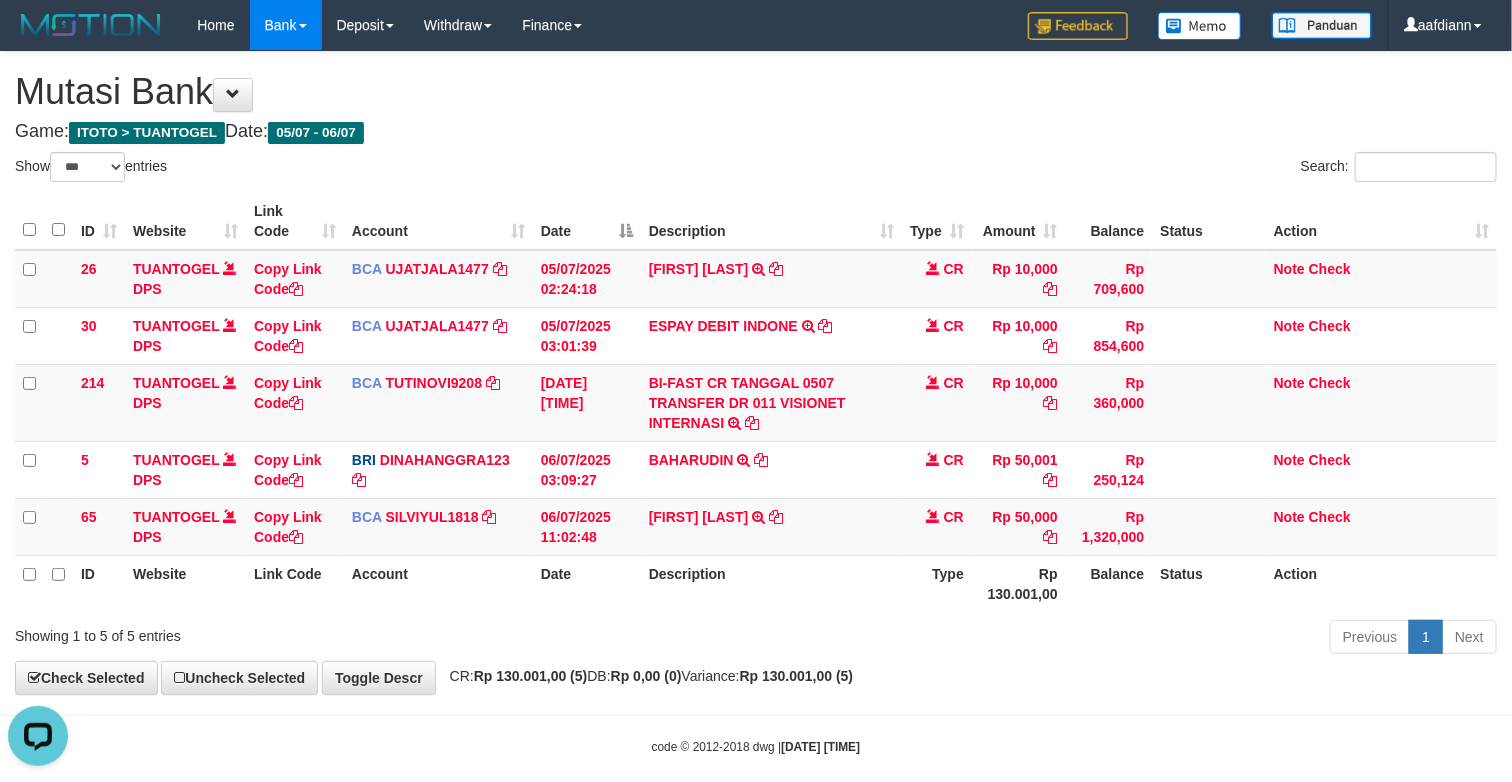 drag, startPoint x: 728, startPoint y: 643, endPoint x: 726, endPoint y: 632, distance: 11.18034 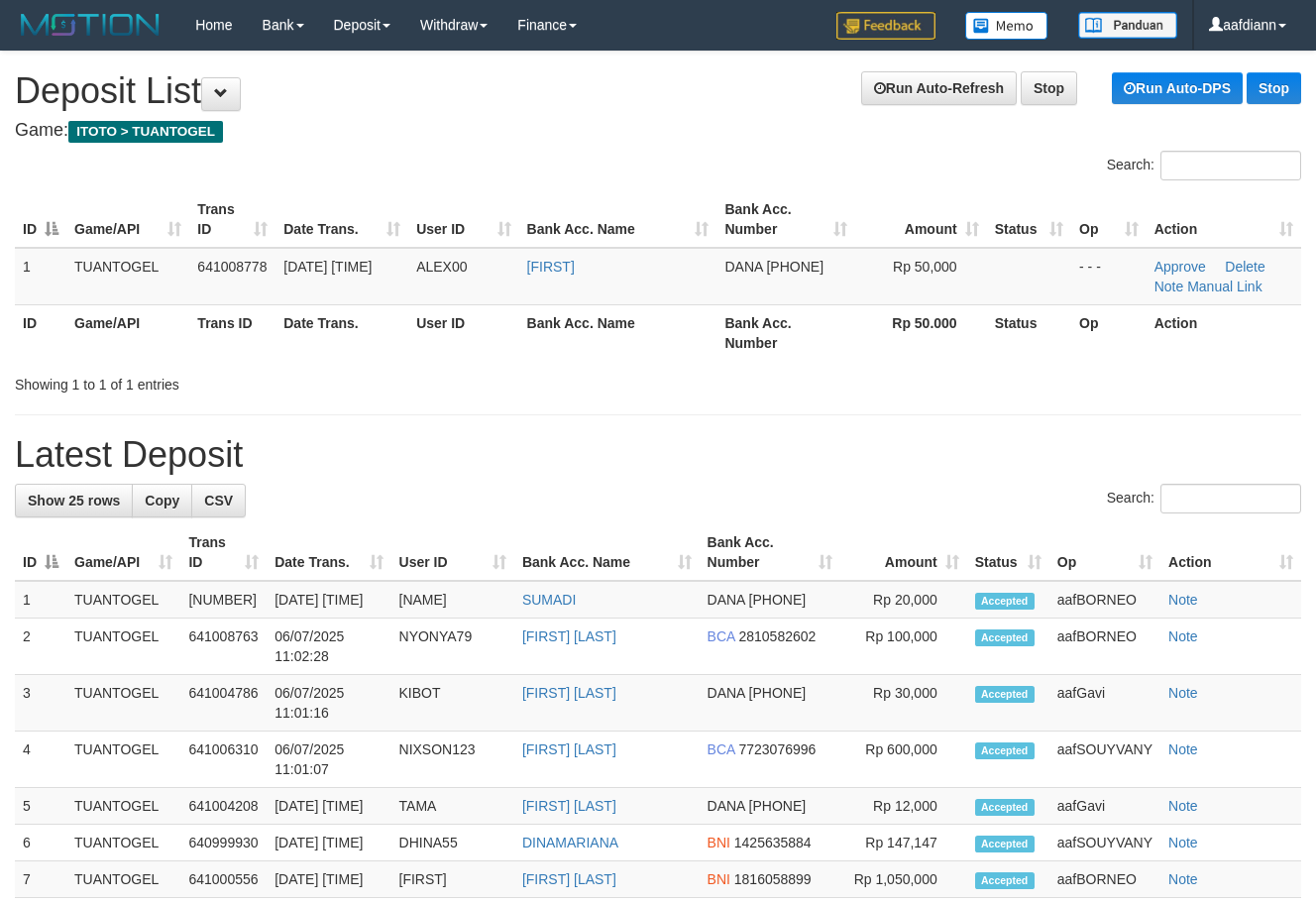 scroll, scrollTop: 0, scrollLeft: 0, axis: both 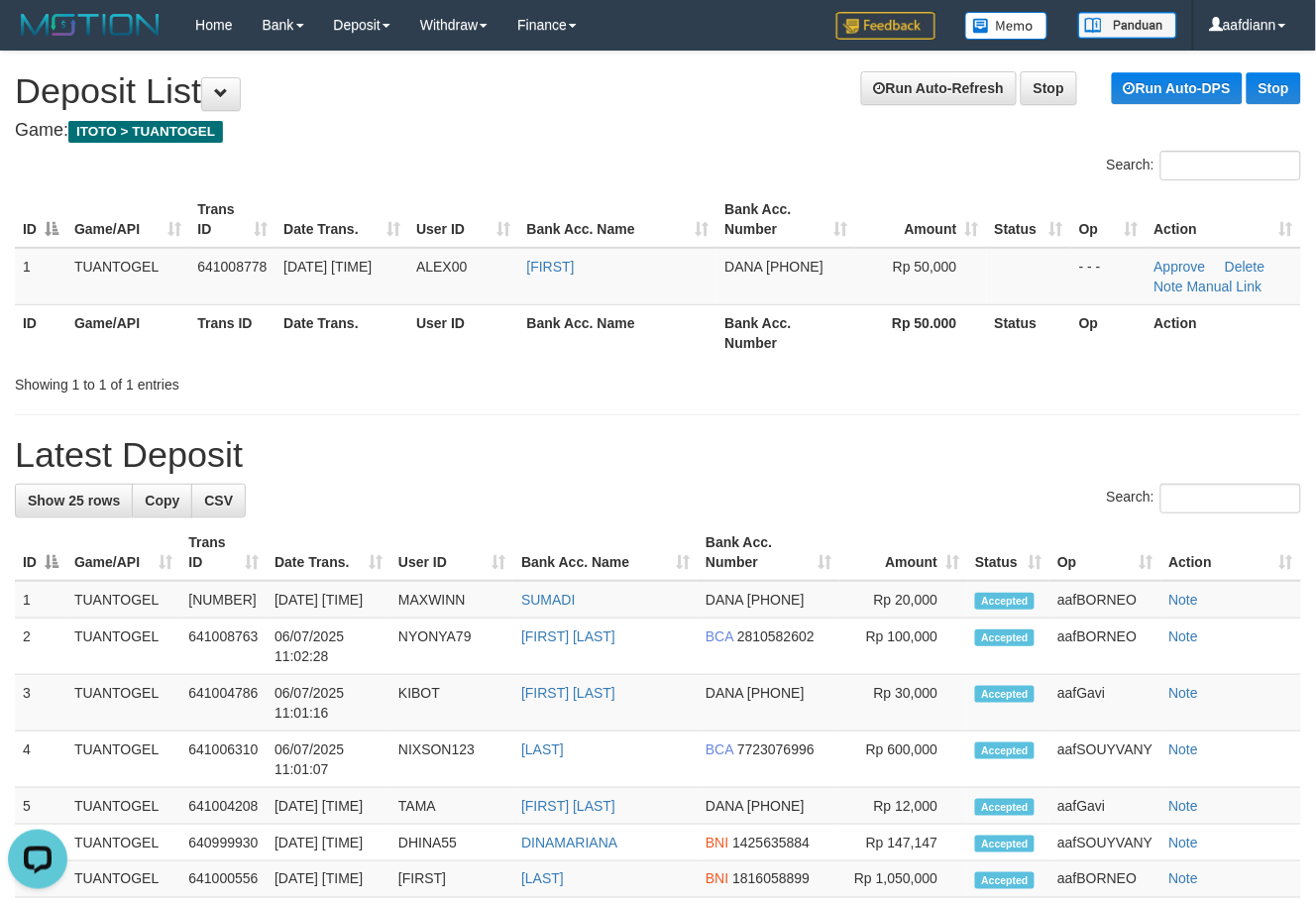 drag, startPoint x: 591, startPoint y: 444, endPoint x: 1288, endPoint y: 355, distance: 702.65923 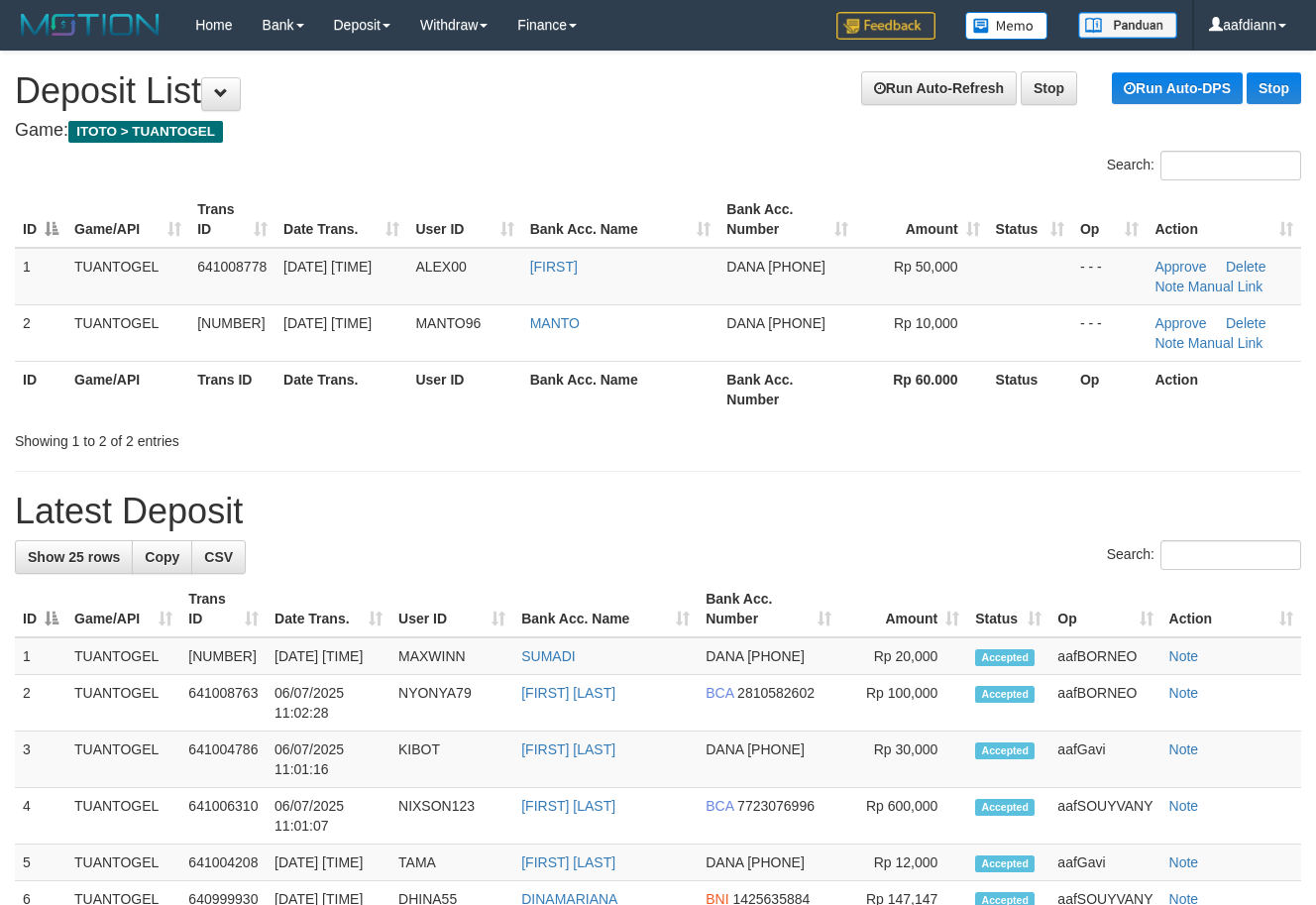 scroll, scrollTop: 0, scrollLeft: 0, axis: both 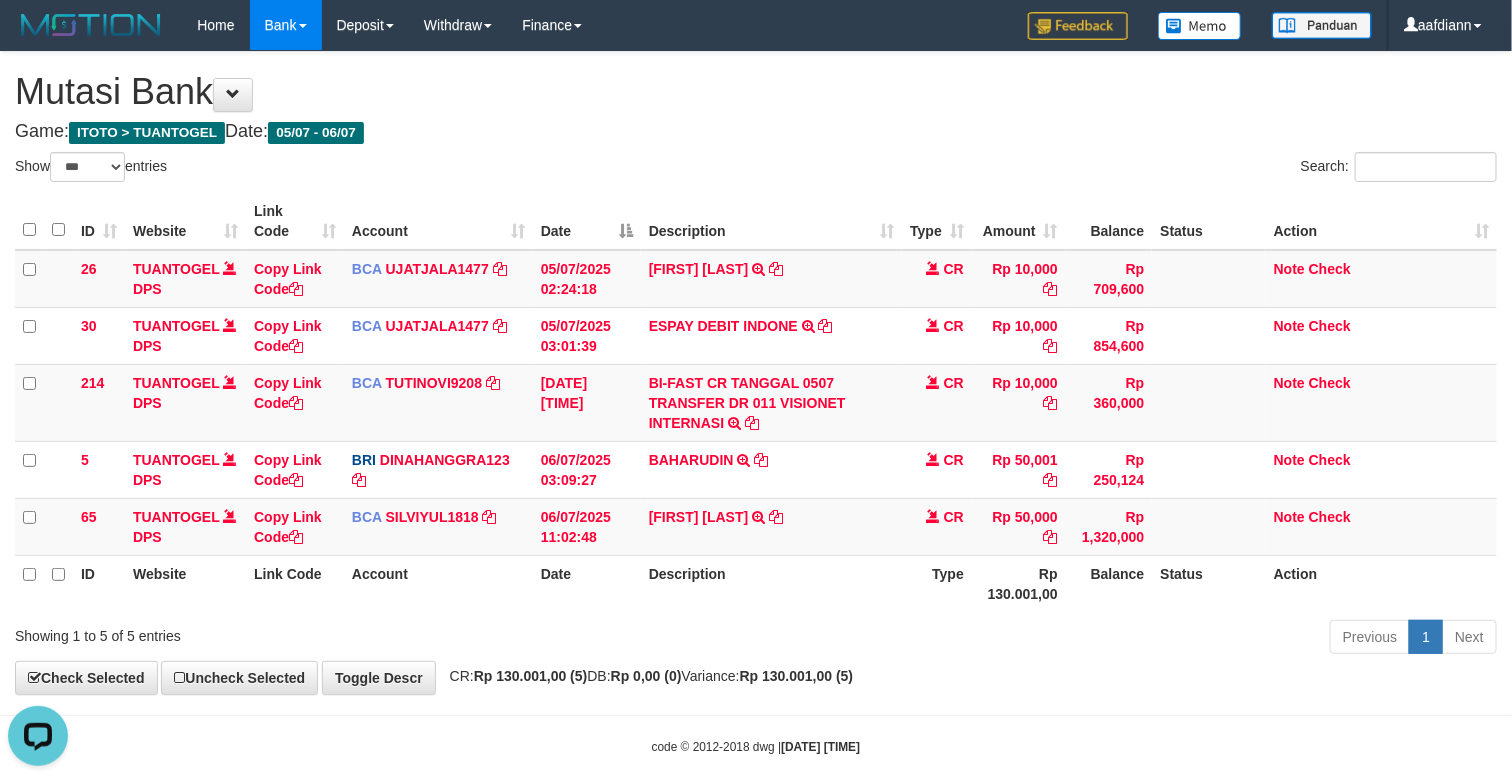 drag, startPoint x: 756, startPoint y: 642, endPoint x: 741, endPoint y: 627, distance: 21.213203 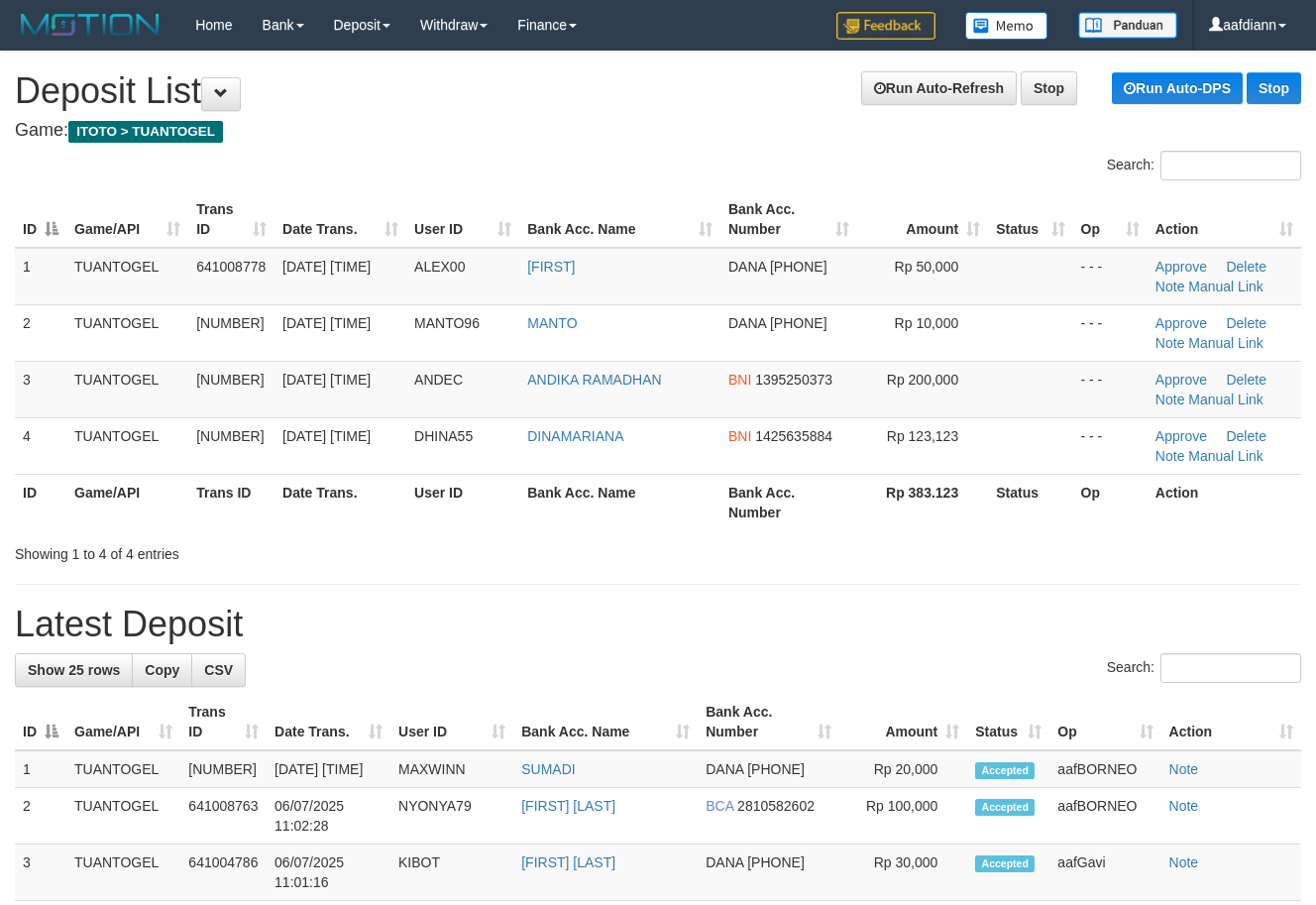 scroll, scrollTop: 0, scrollLeft: 0, axis: both 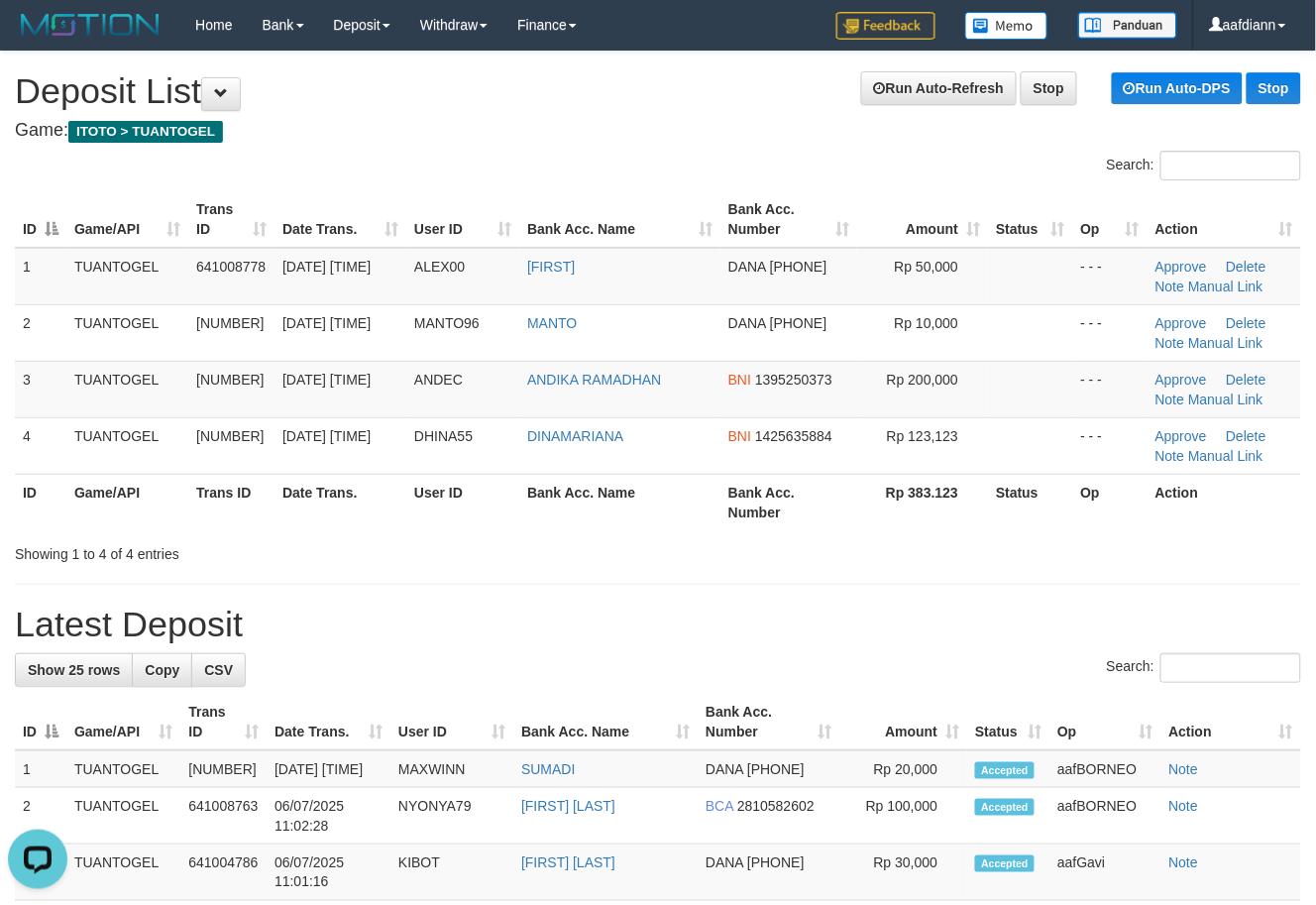 drag, startPoint x: 495, startPoint y: 596, endPoint x: 293, endPoint y: 139, distance: 499.65288 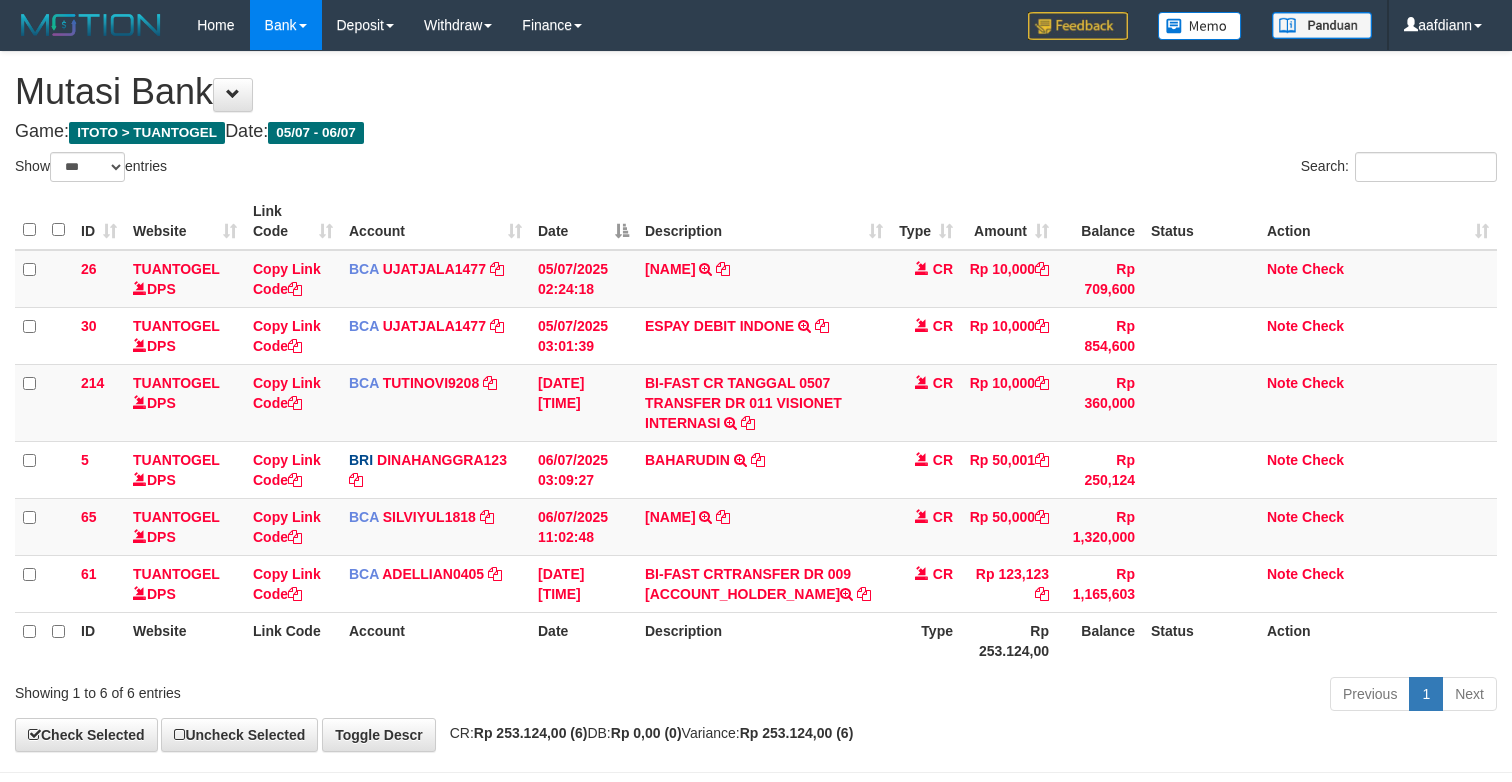 scroll, scrollTop: 0, scrollLeft: 0, axis: both 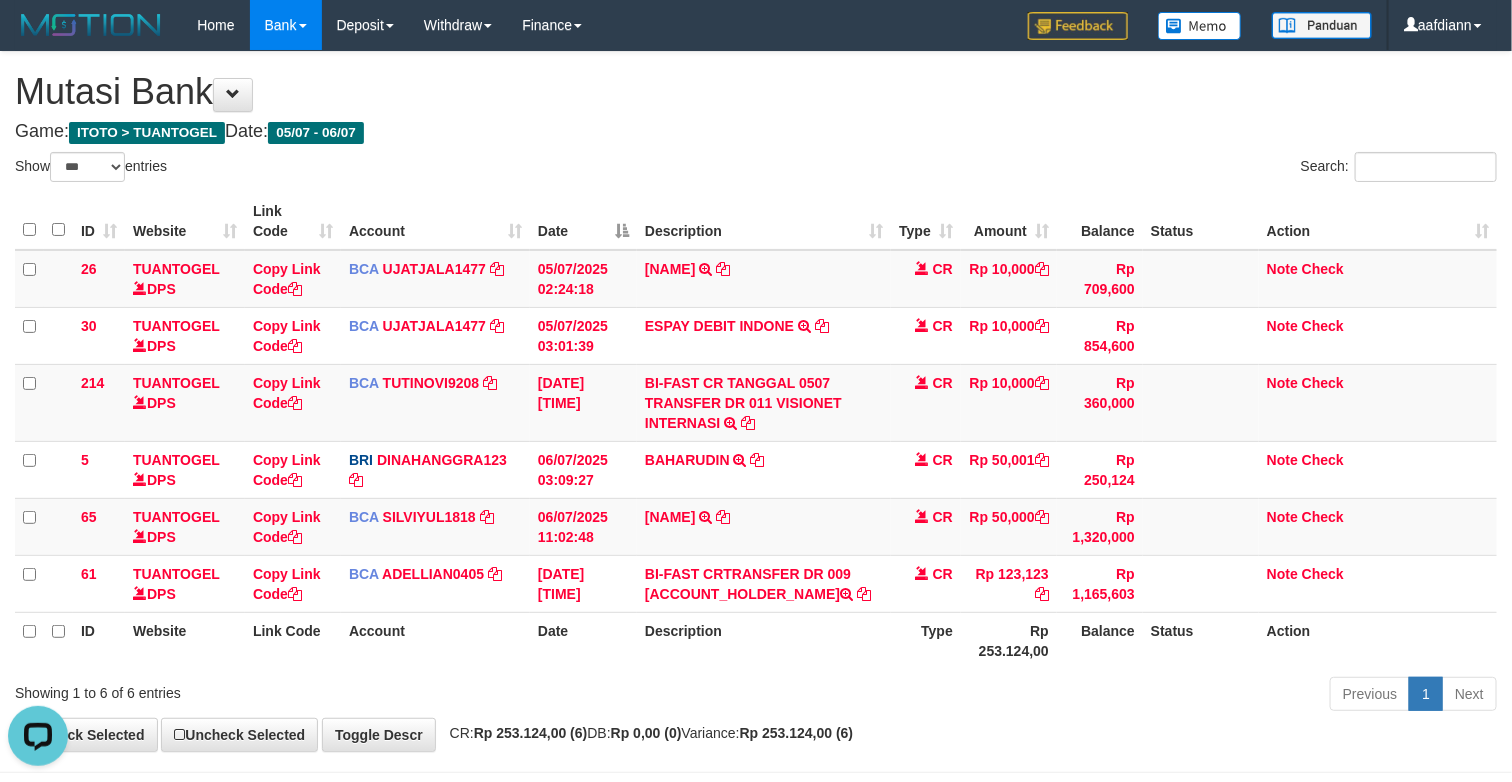 click on "Description" at bounding box center (764, 221) 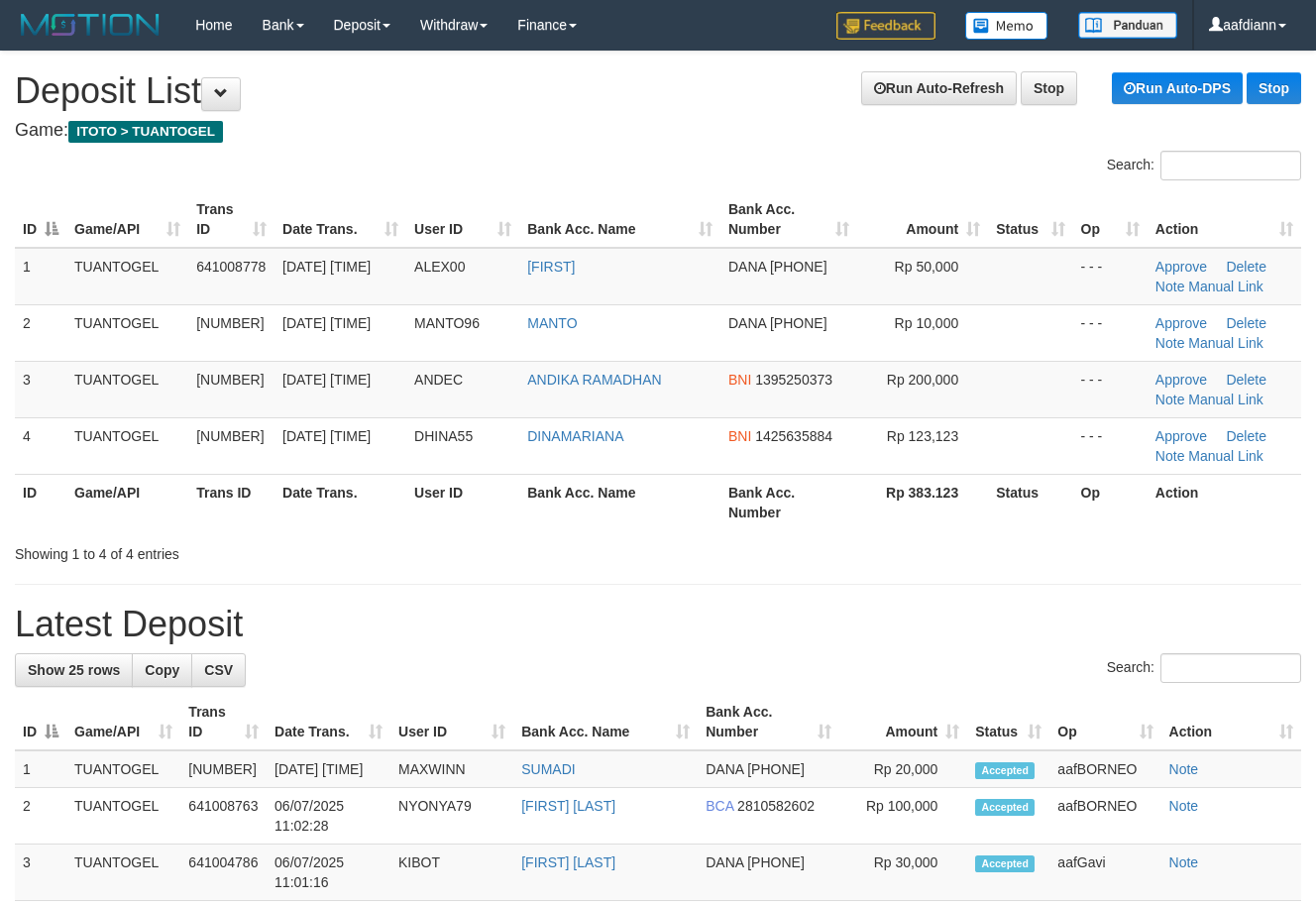 scroll, scrollTop: 0, scrollLeft: 0, axis: both 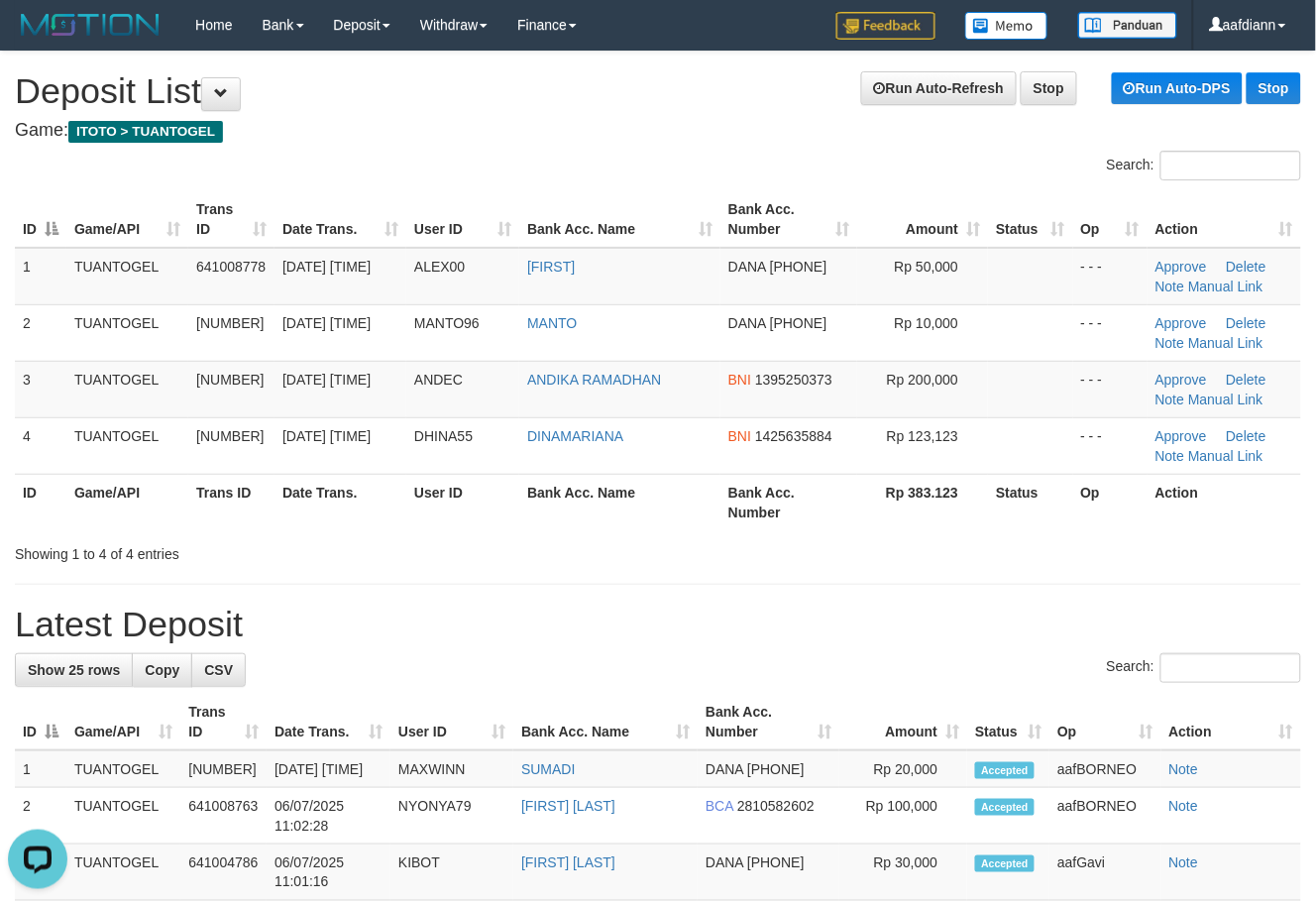 click on "Bank Acc. Name" at bounding box center (619, 502) 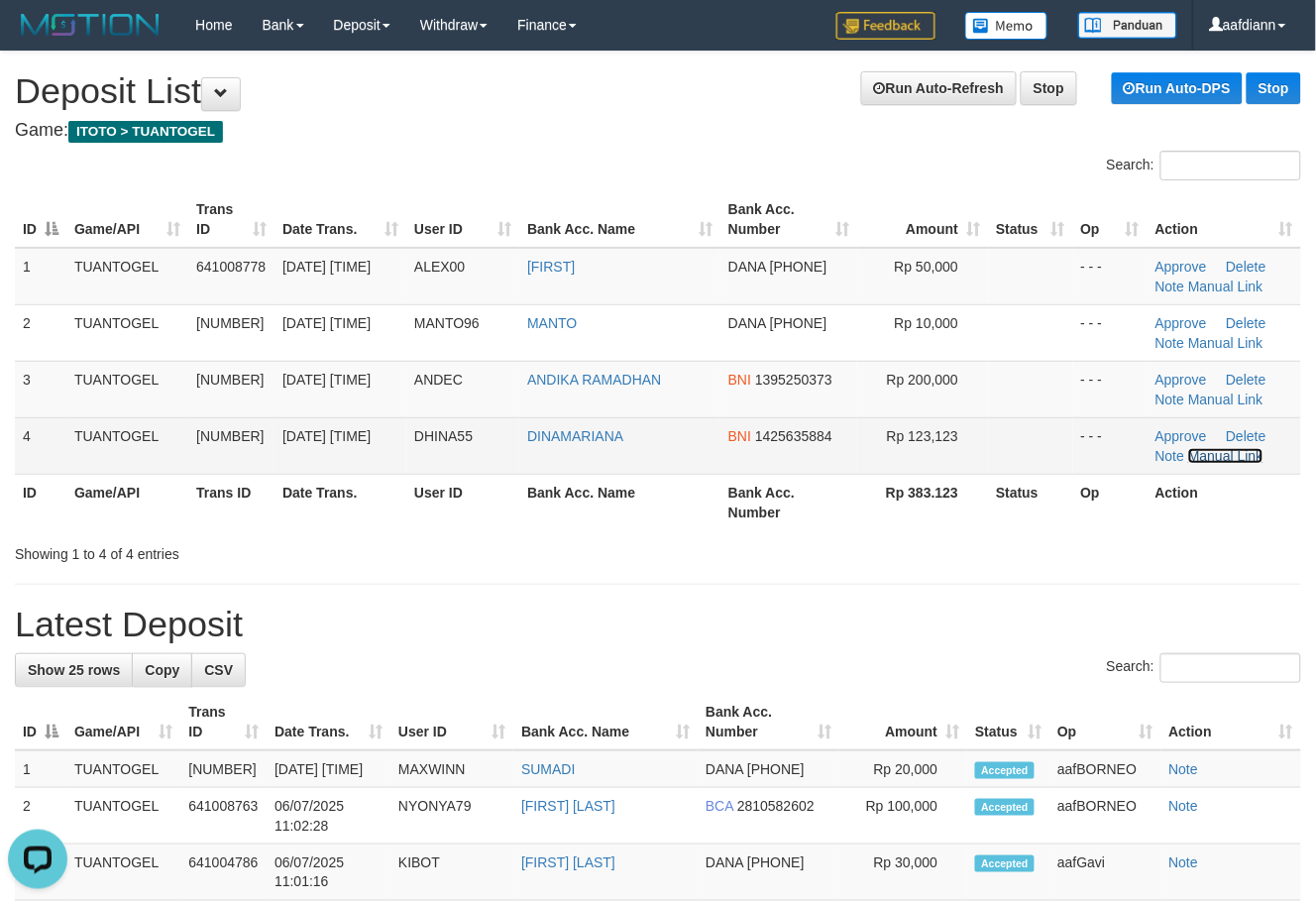click on "Manual Link" at bounding box center [1226, 343] 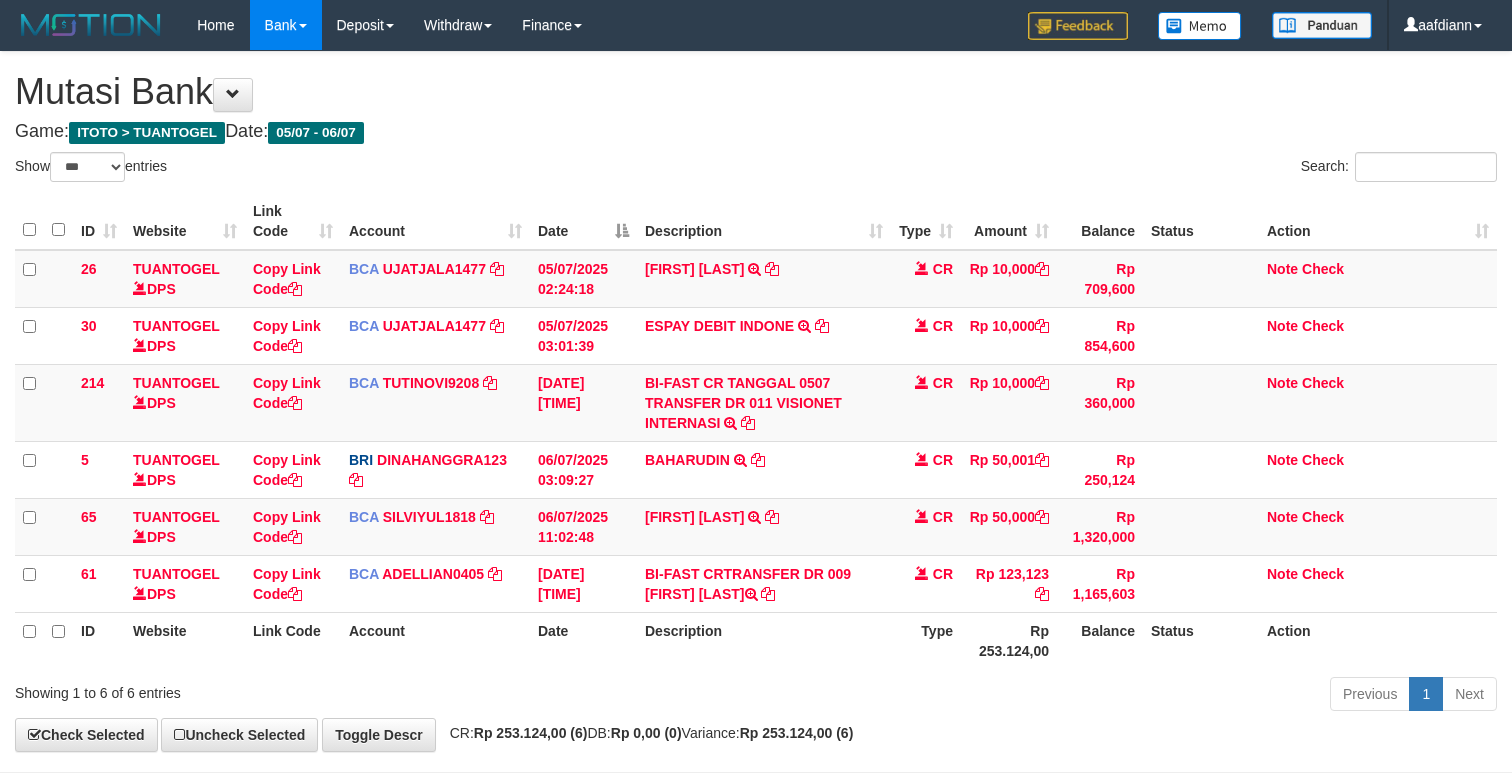 scroll, scrollTop: 0, scrollLeft: 0, axis: both 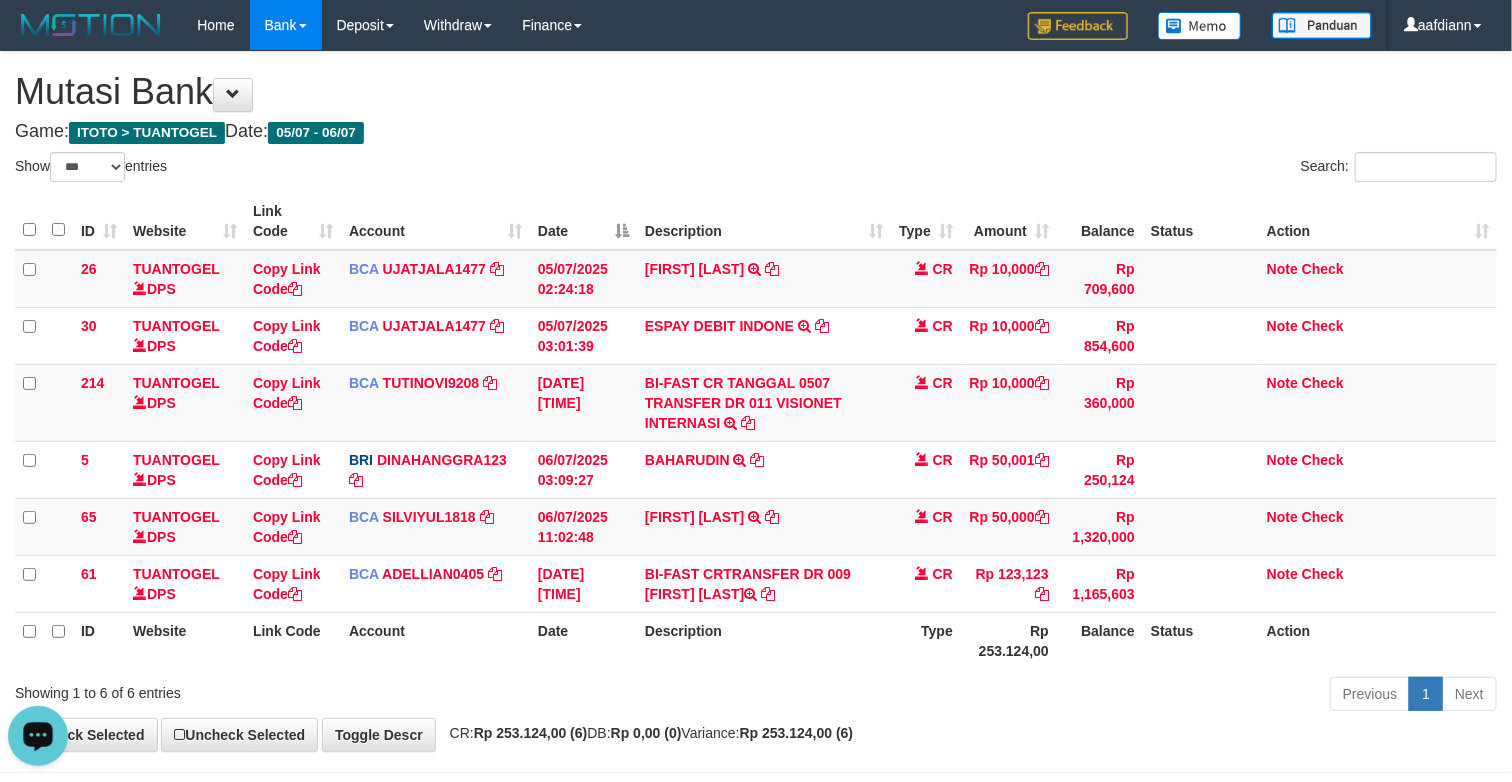 click on "Description" at bounding box center (764, 640) 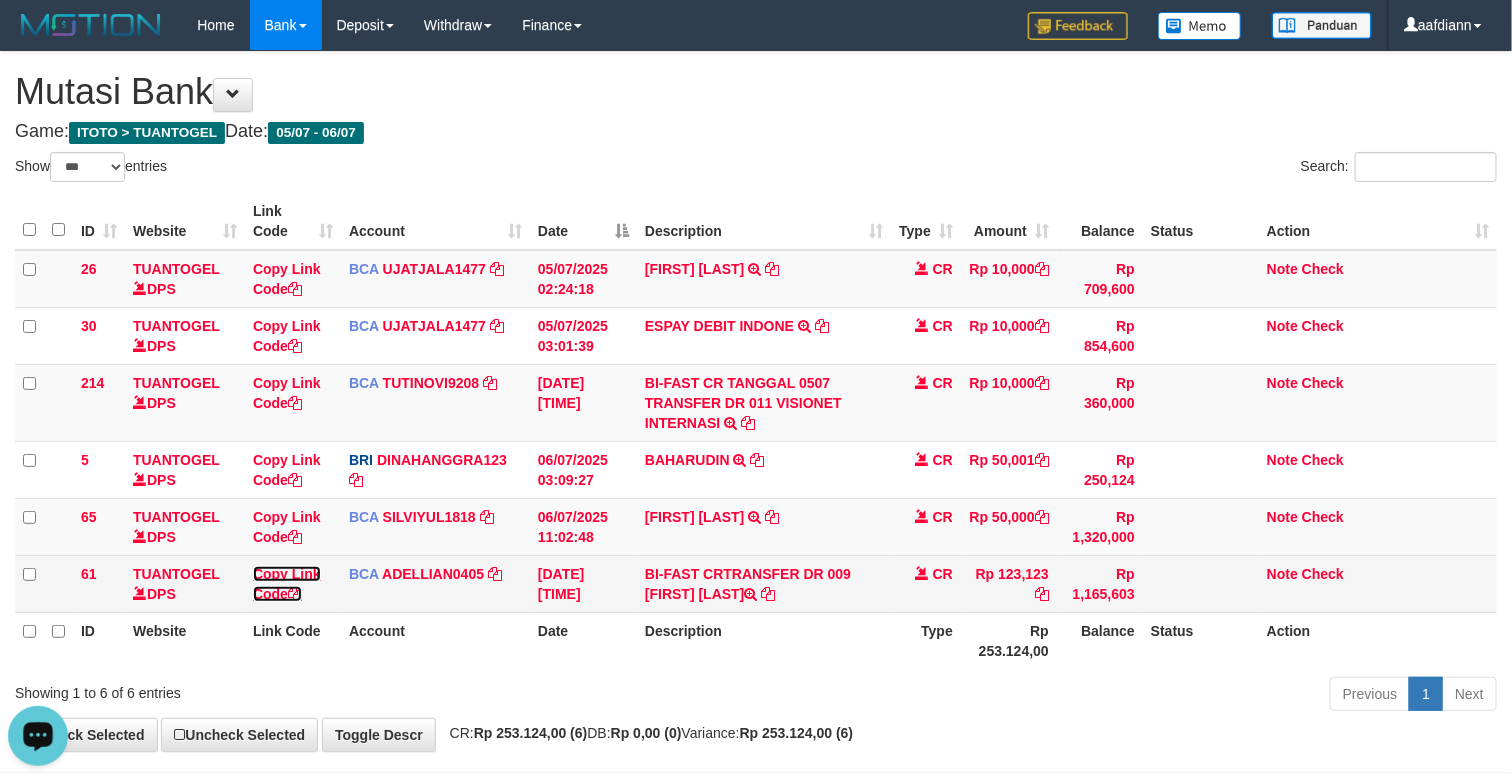 click on "Copy Link Code" at bounding box center (287, 336) 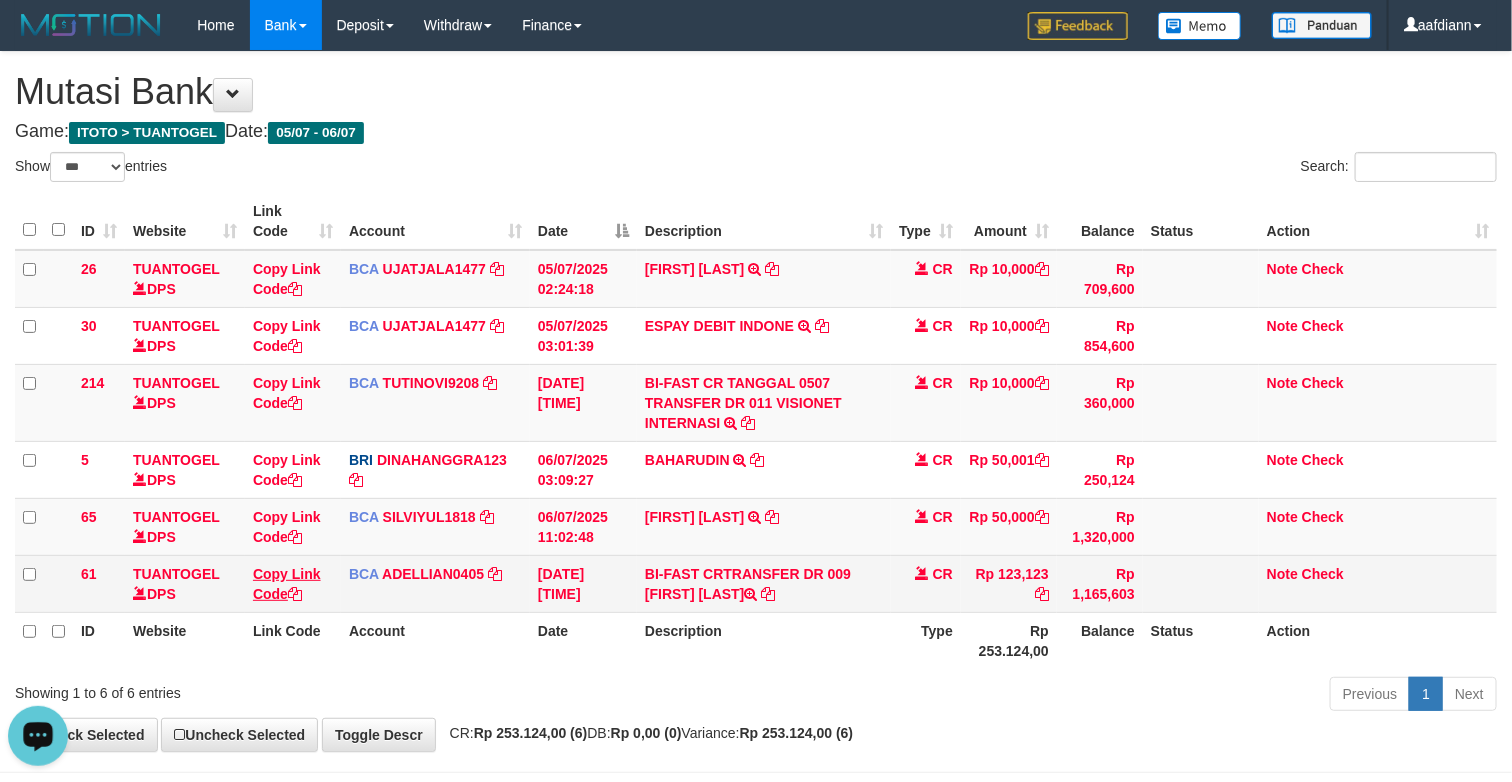 scroll, scrollTop: 273, scrollLeft: 0, axis: vertical 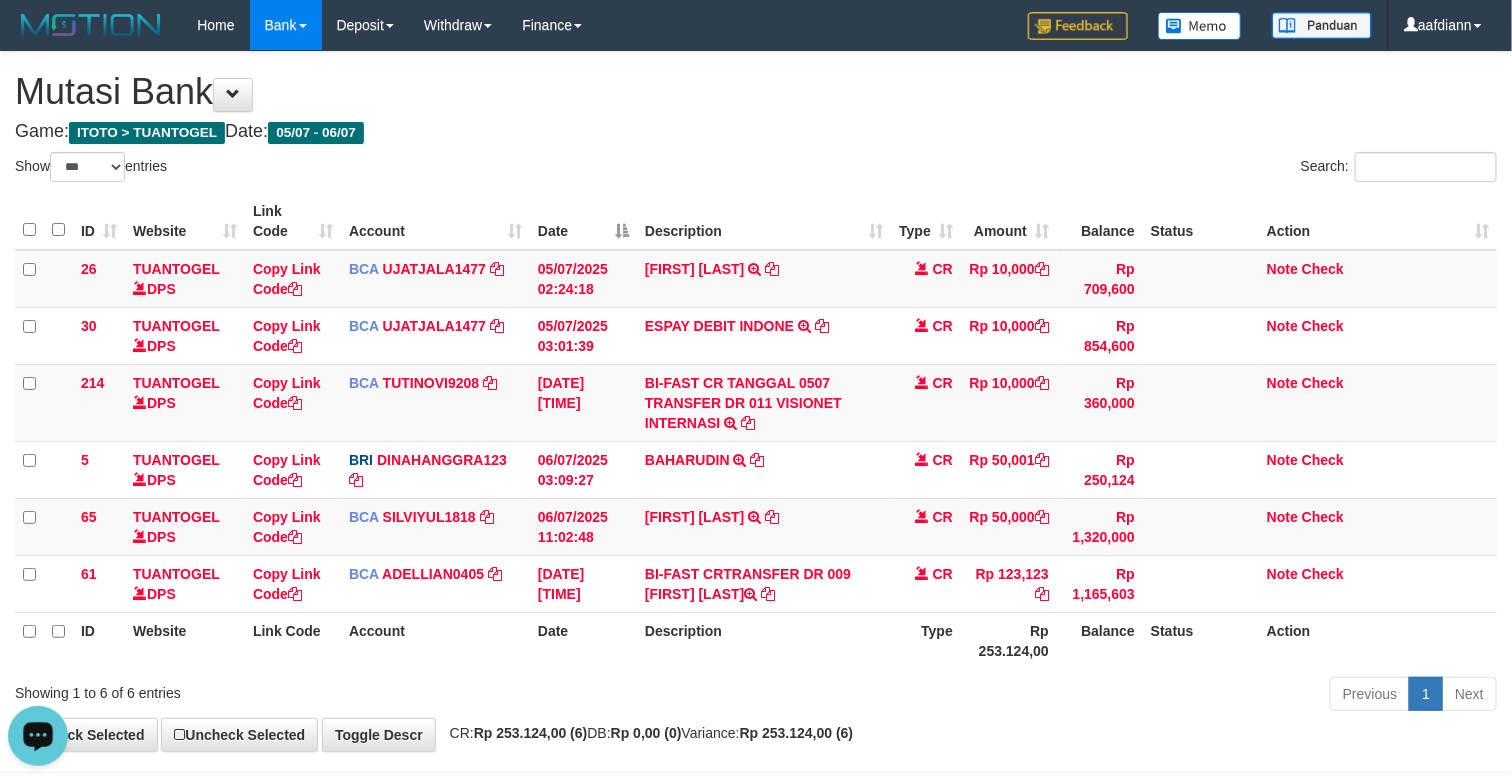 click on "Previous 1 Next" at bounding box center (1071, 696) 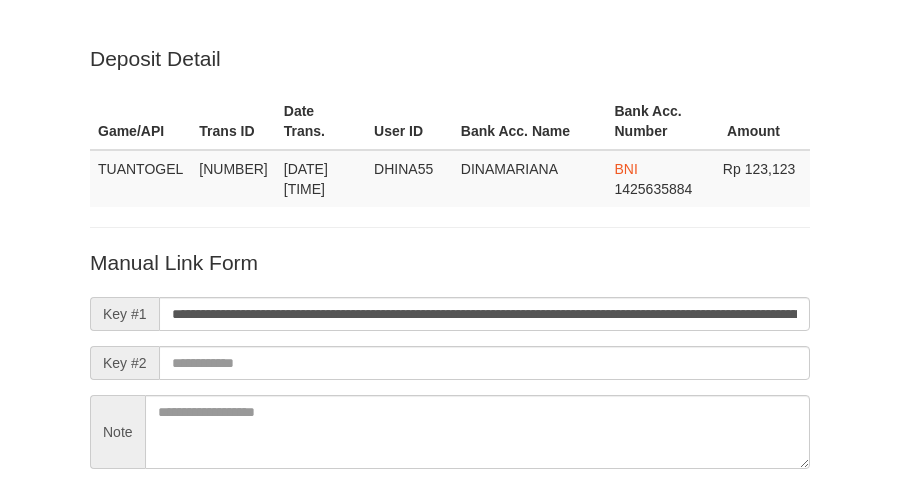 scroll, scrollTop: 176, scrollLeft: 0, axis: vertical 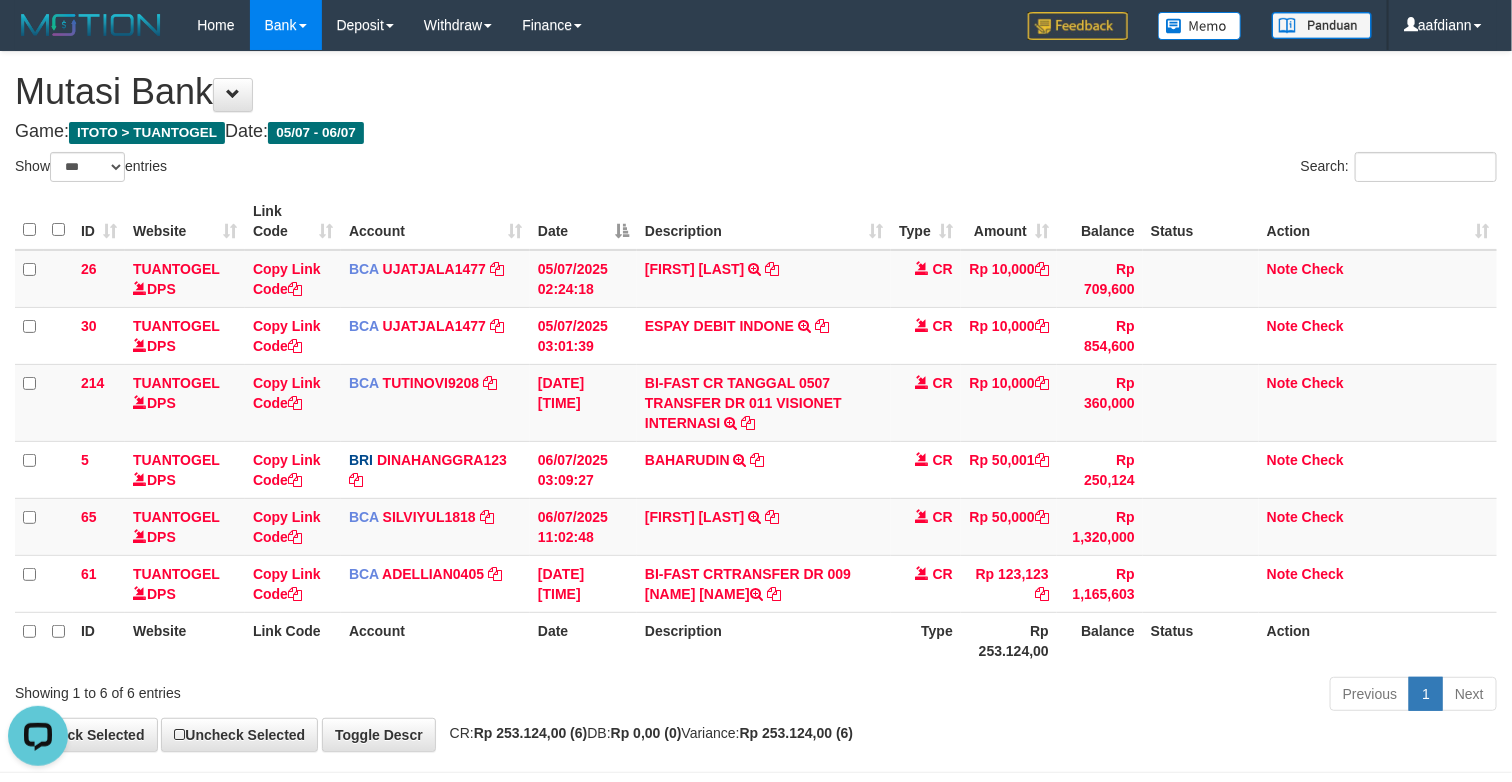 drag, startPoint x: 741, startPoint y: 162, endPoint x: 386, endPoint y: 93, distance: 361.64346 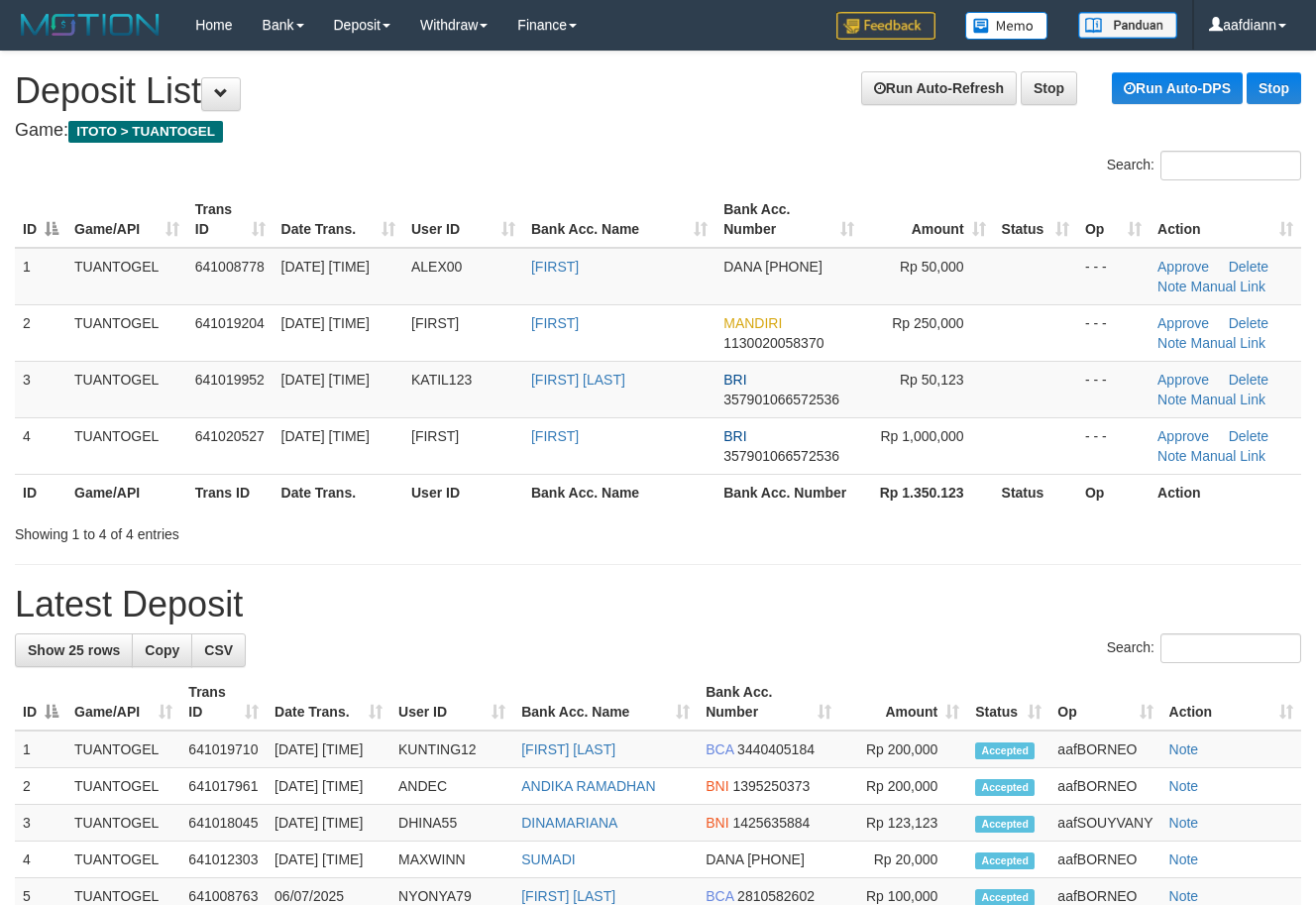 scroll, scrollTop: 0, scrollLeft: 0, axis: both 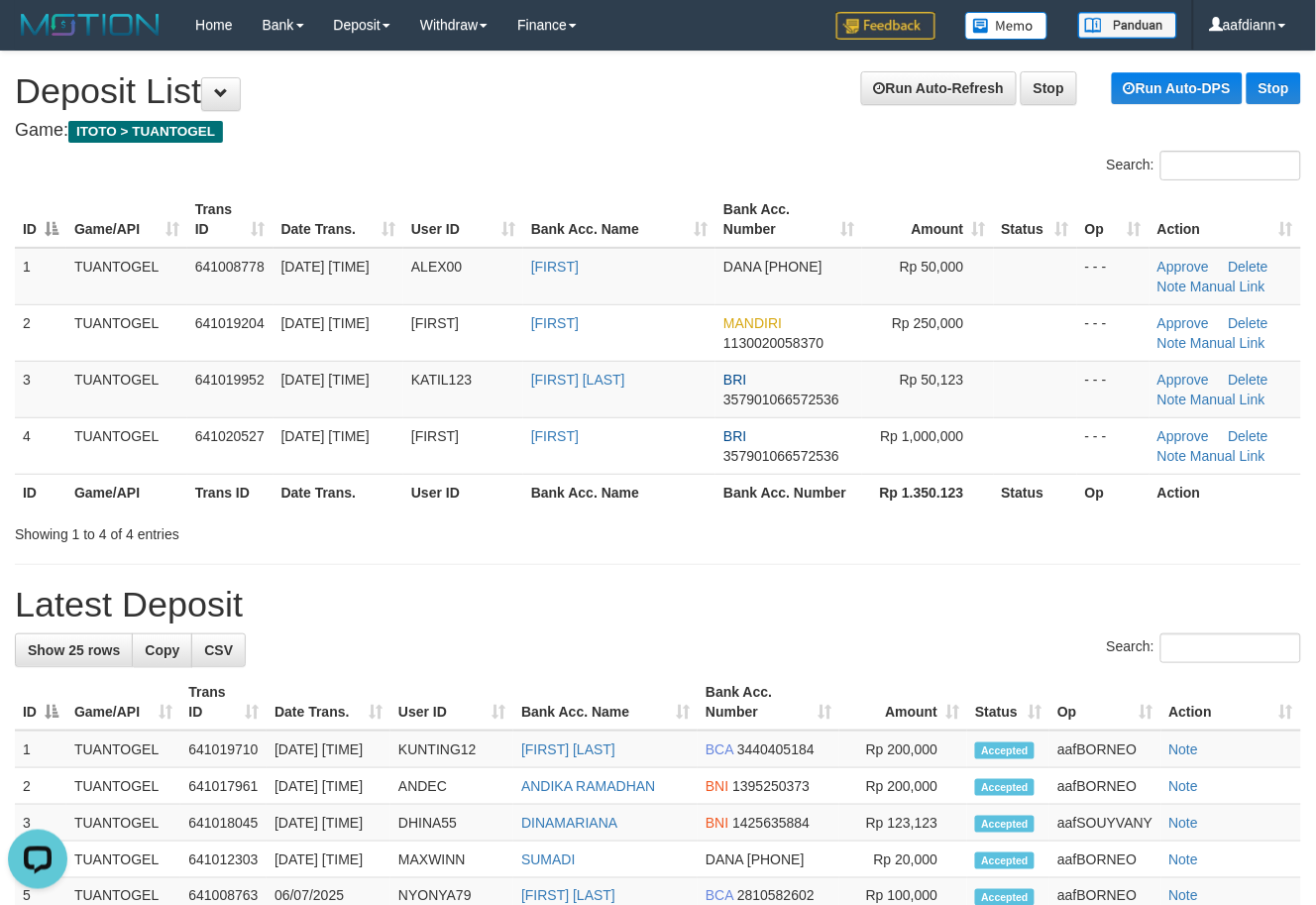 drag, startPoint x: 581, startPoint y: 186, endPoint x: 571, endPoint y: 185, distance: 10.049876 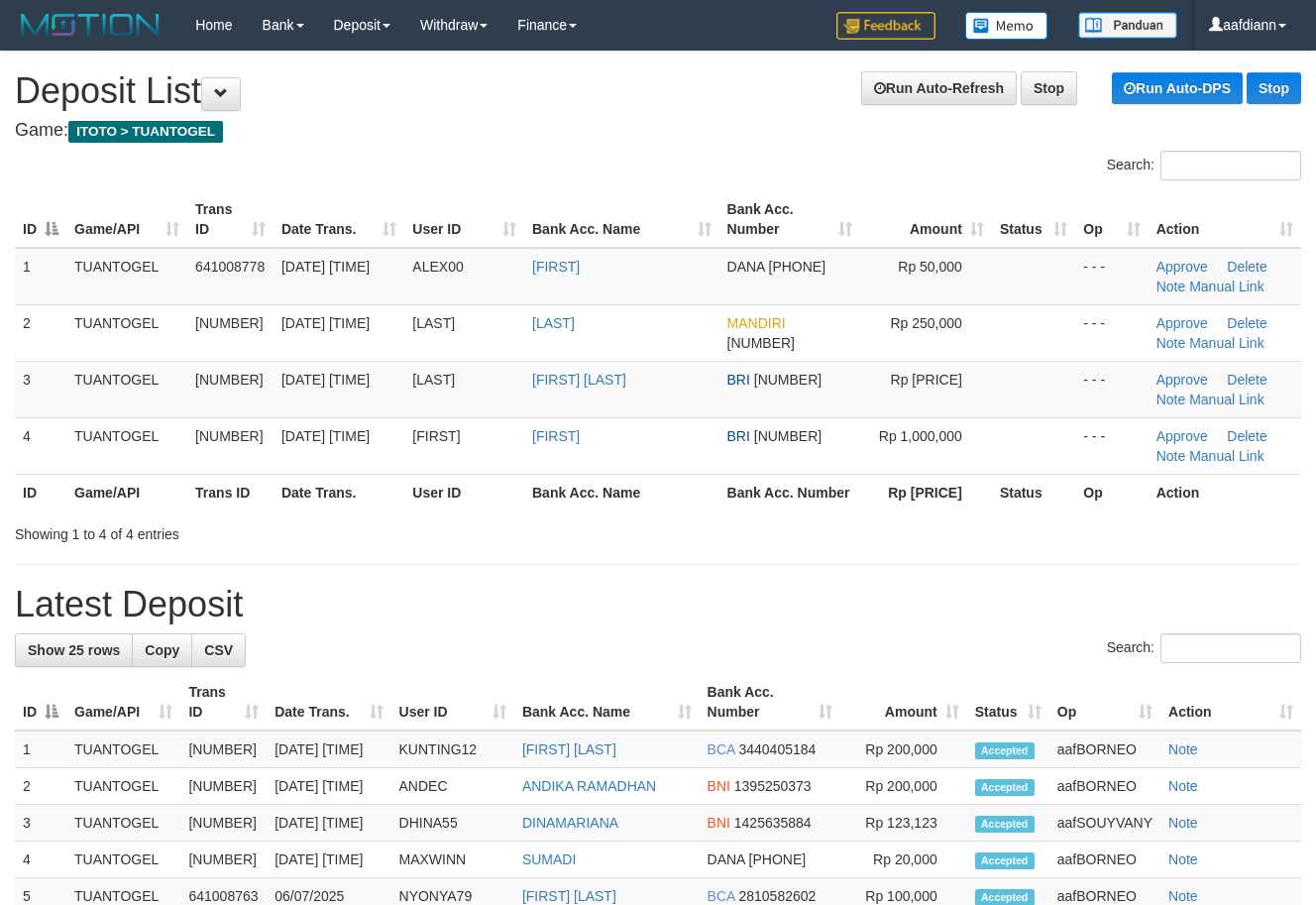 scroll, scrollTop: 0, scrollLeft: 0, axis: both 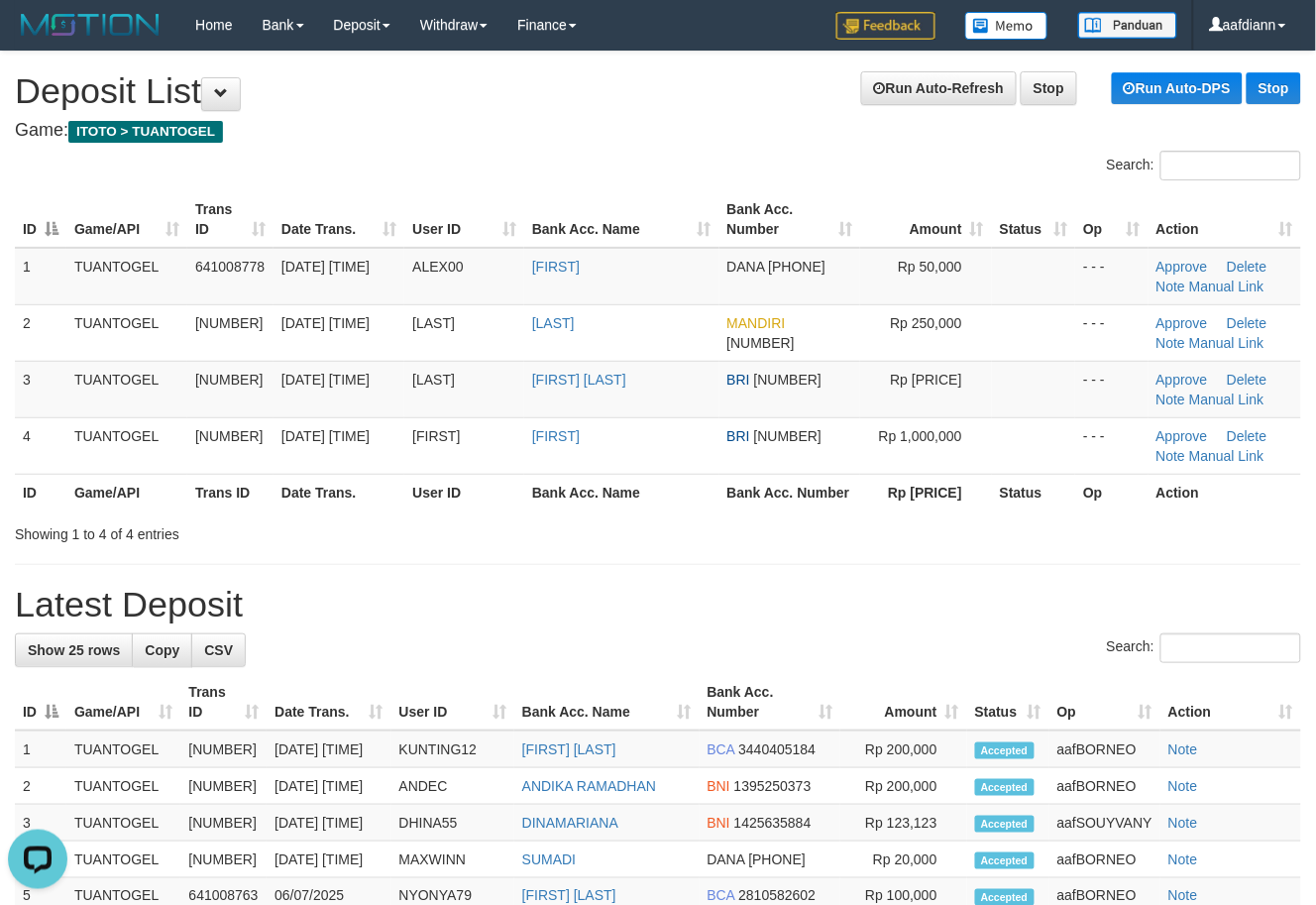 drag, startPoint x: 677, startPoint y: 582, endPoint x: 344, endPoint y: 540, distance: 335.6382 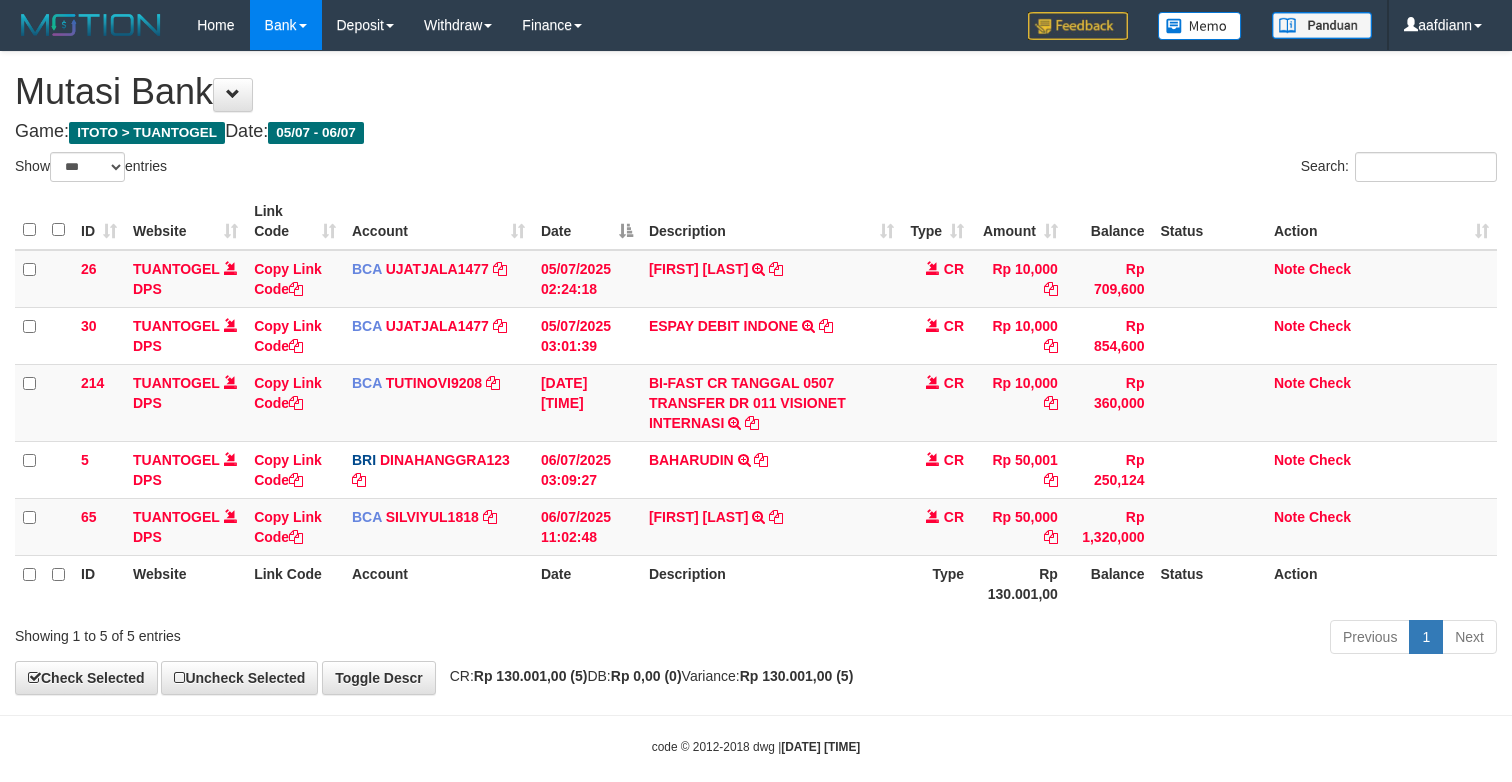 scroll, scrollTop: 0, scrollLeft: 0, axis: both 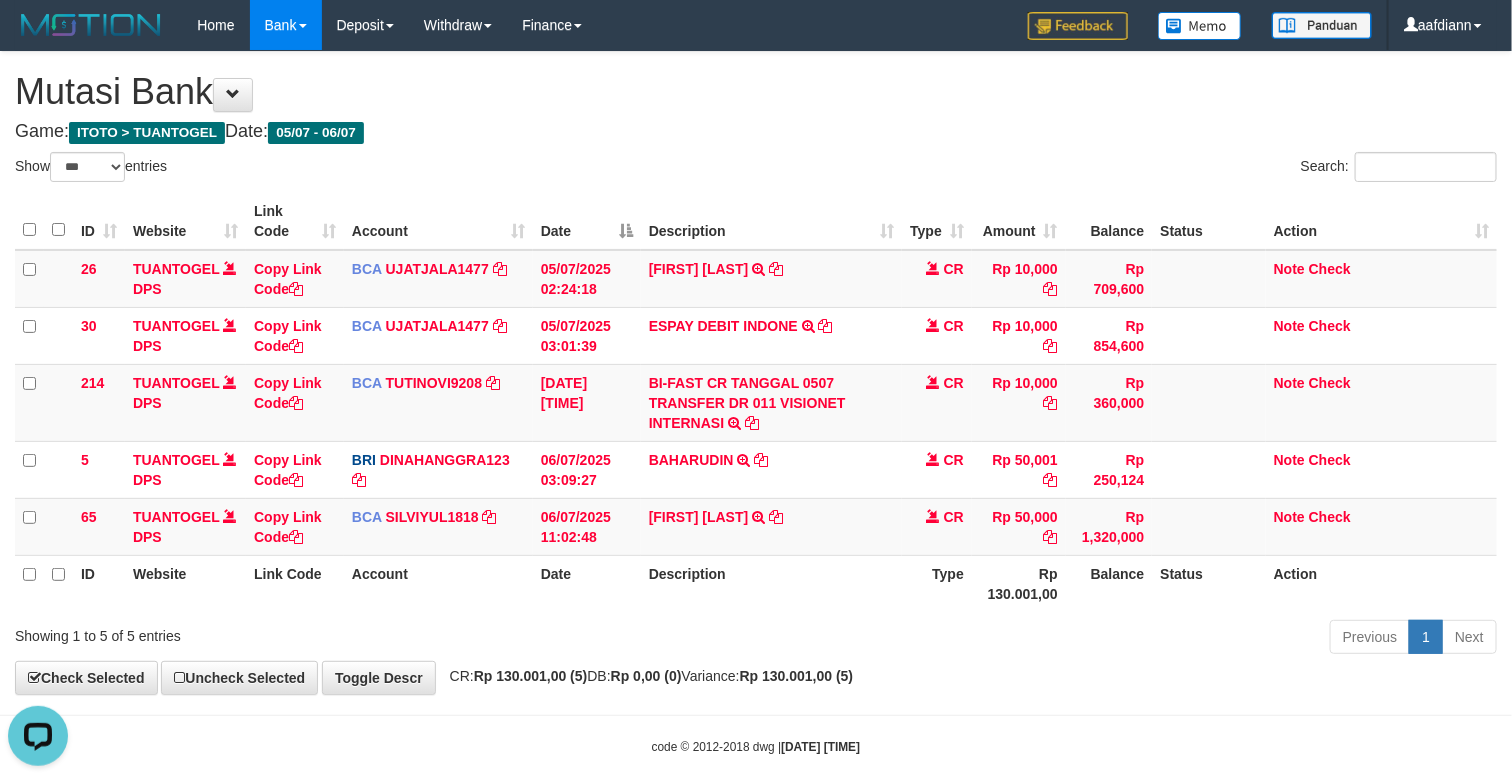 click on "**********" at bounding box center [756, 373] 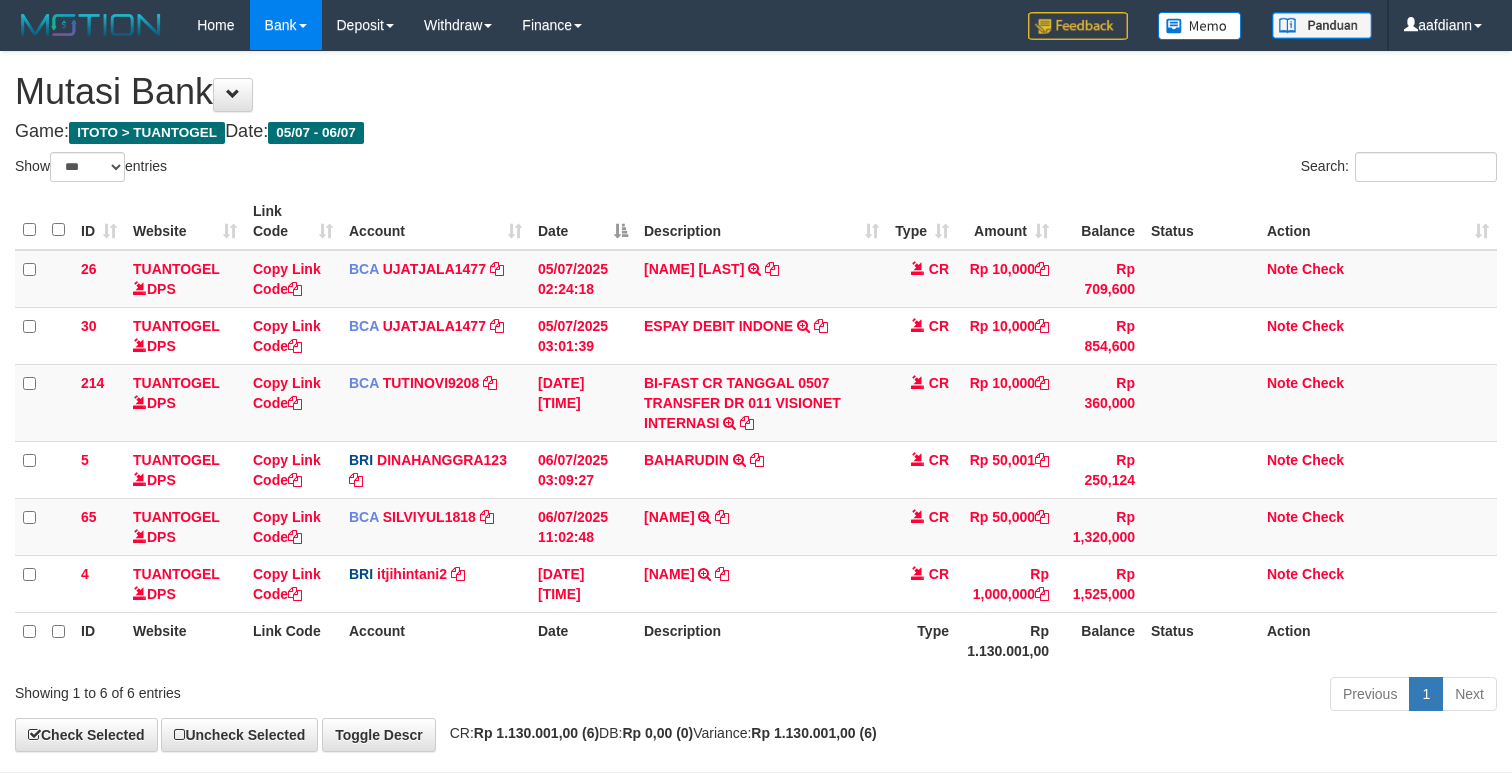 scroll, scrollTop: 0, scrollLeft: 0, axis: both 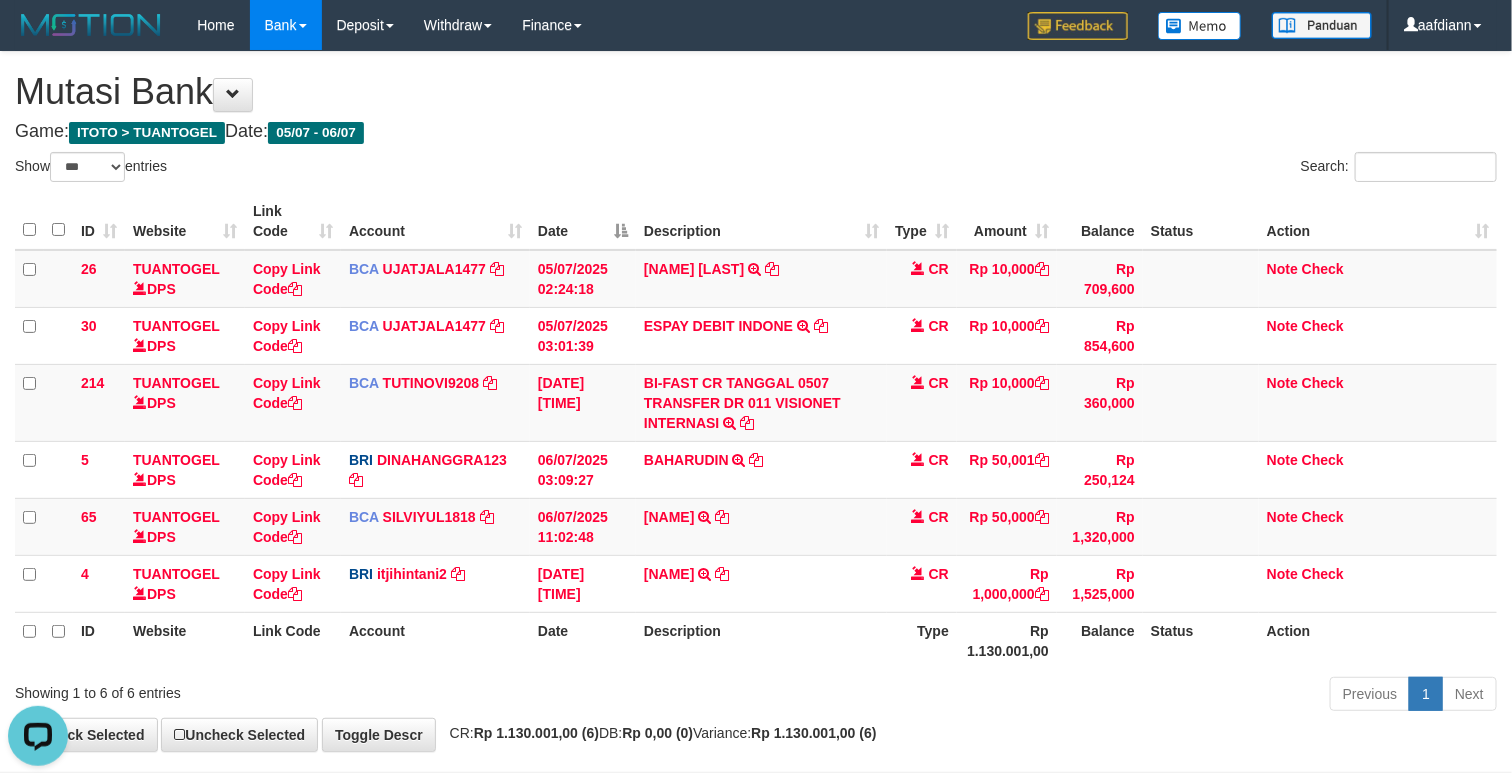 drag, startPoint x: 842, startPoint y: 691, endPoint x: 832, endPoint y: 685, distance: 11.661903 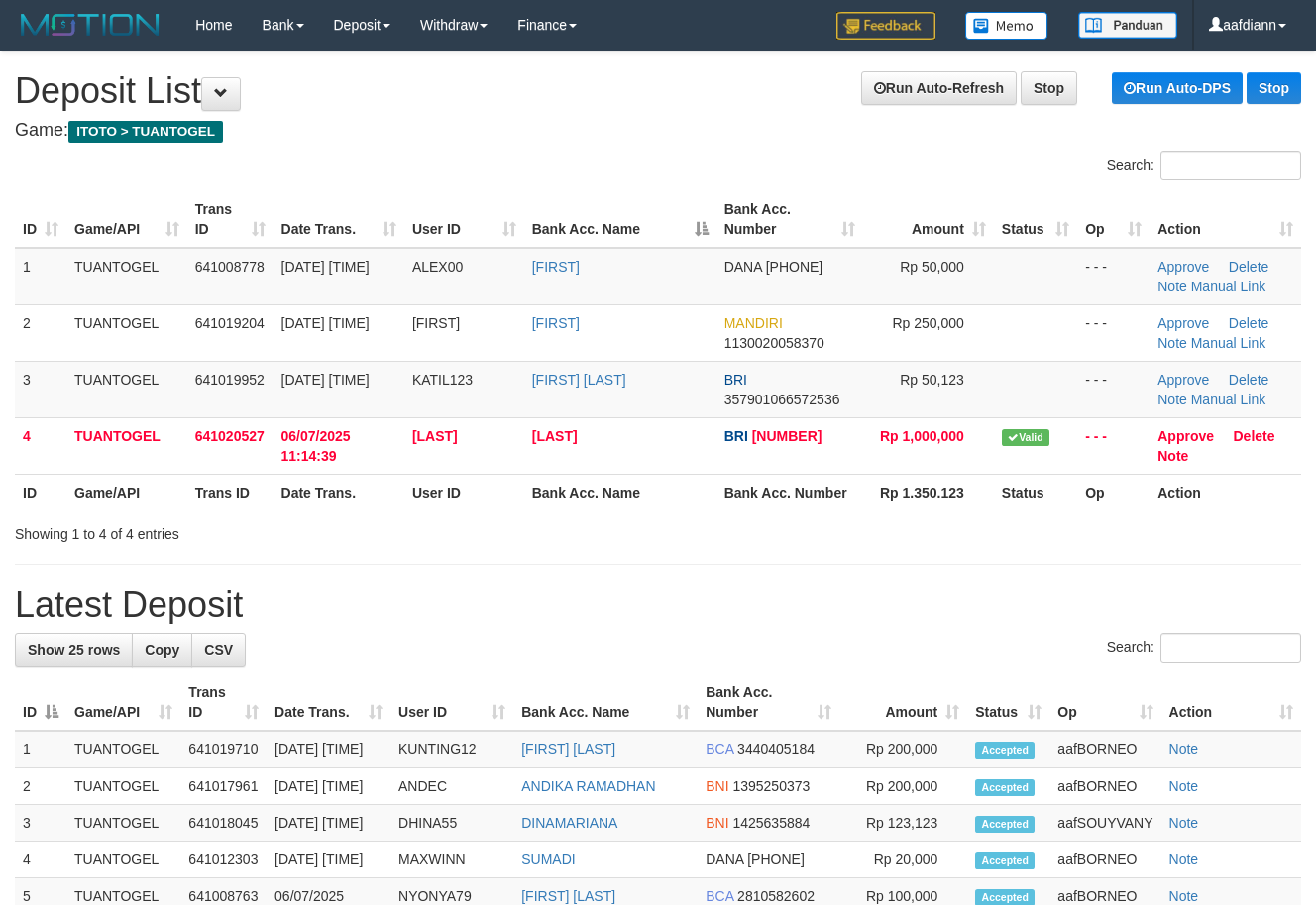 scroll, scrollTop: 0, scrollLeft: 0, axis: both 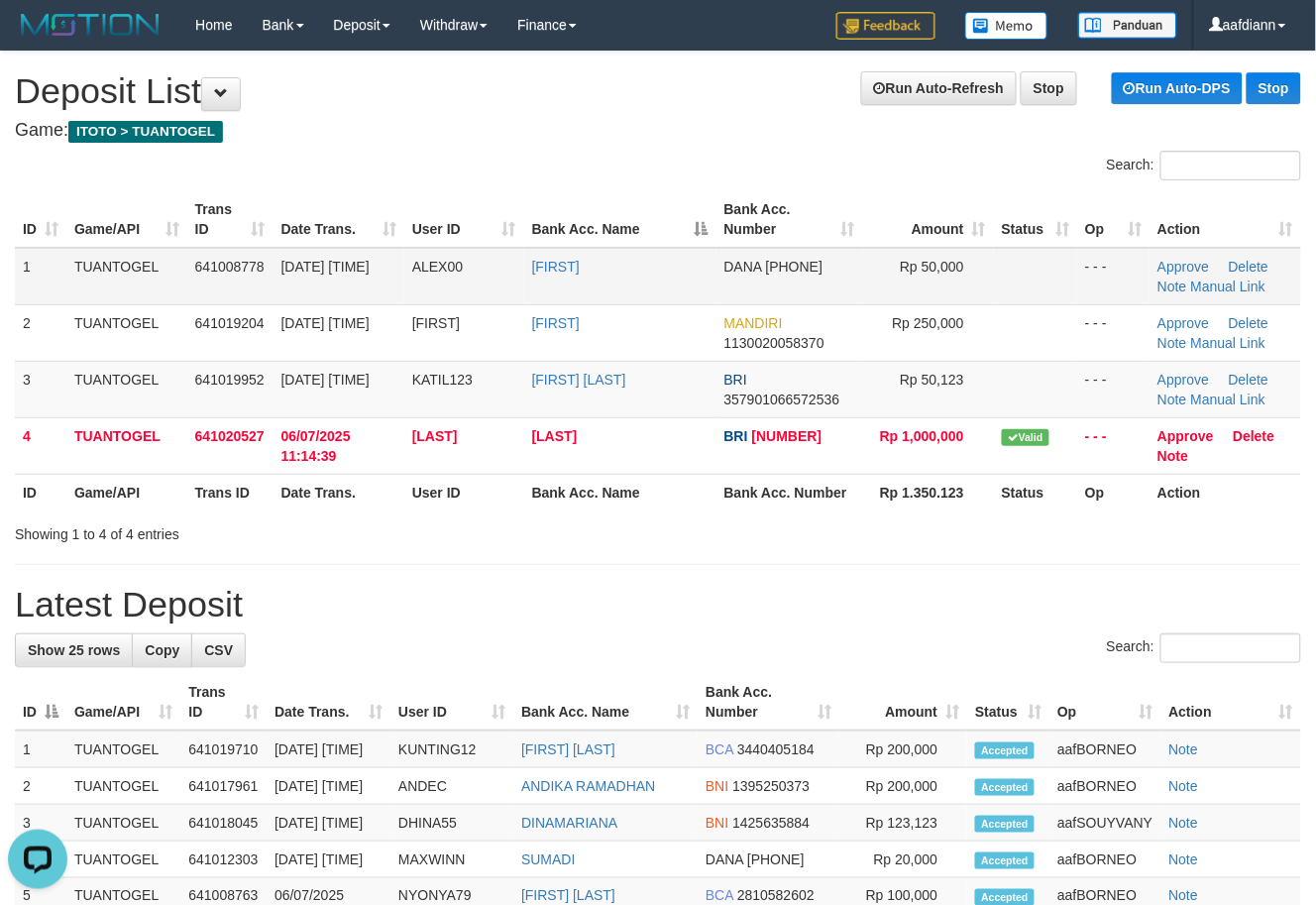 click on "ALEX00" at bounding box center [437, 267] 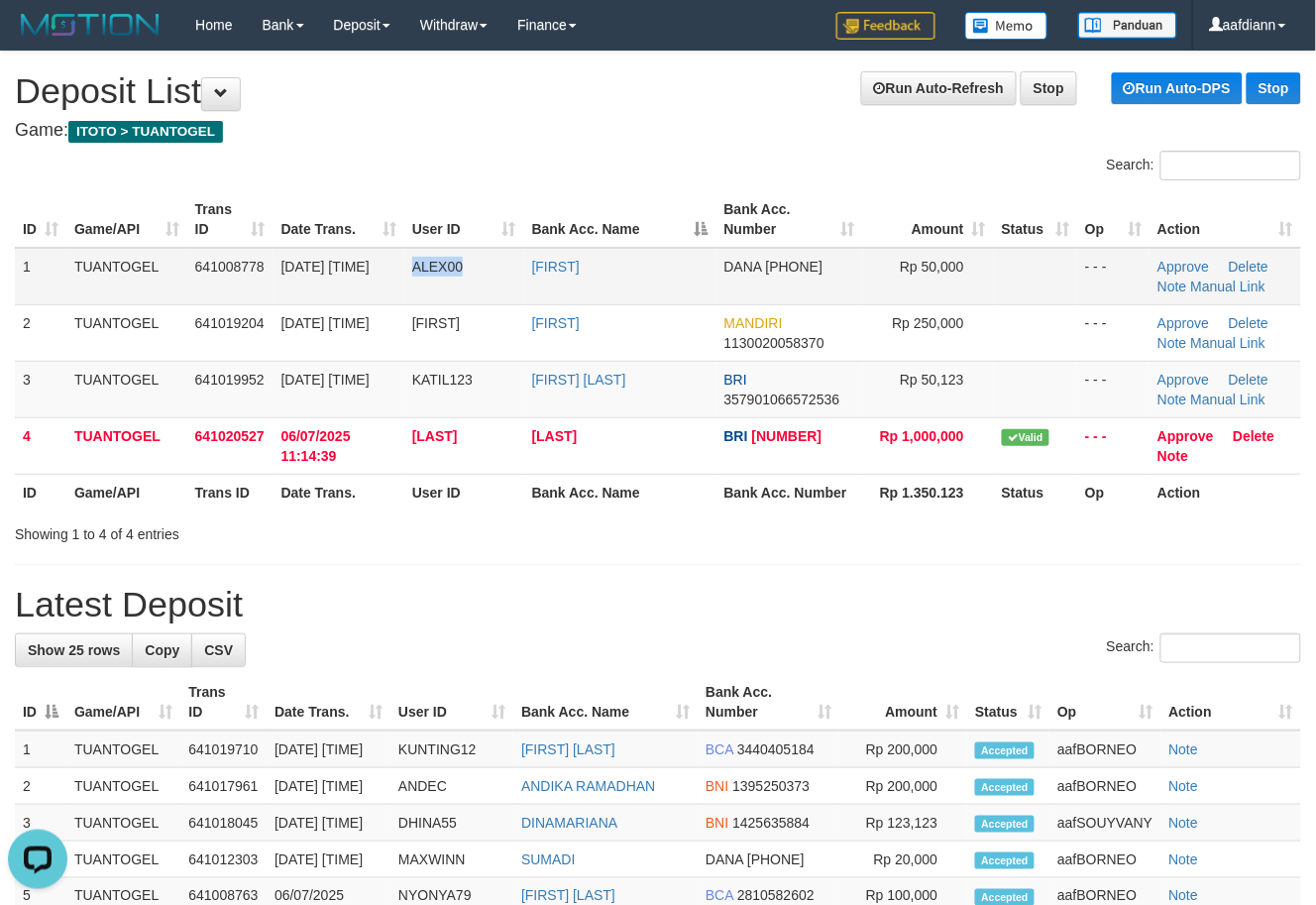 click on "ALEX00" at bounding box center (437, 267) 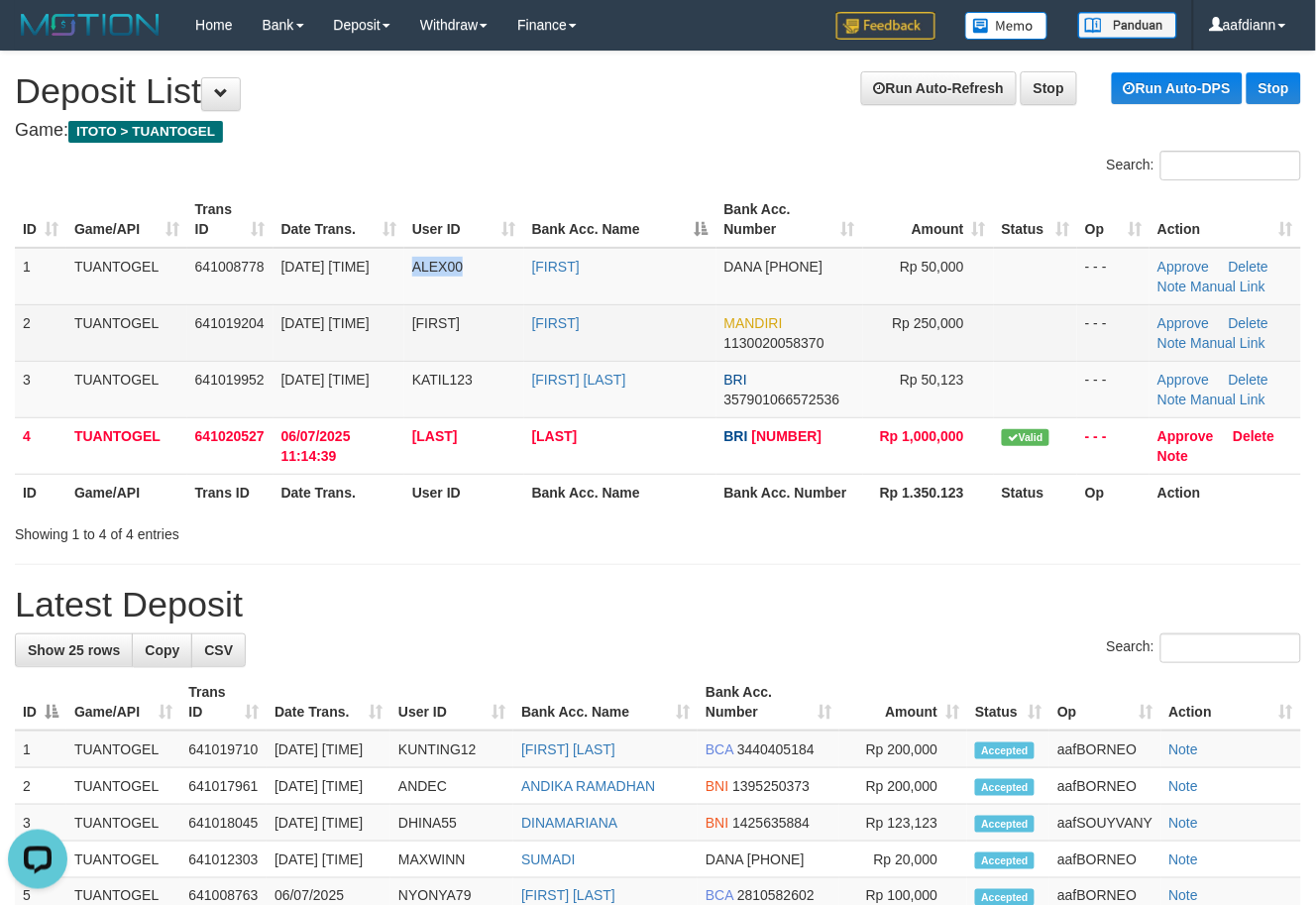 copy on "ALEX00" 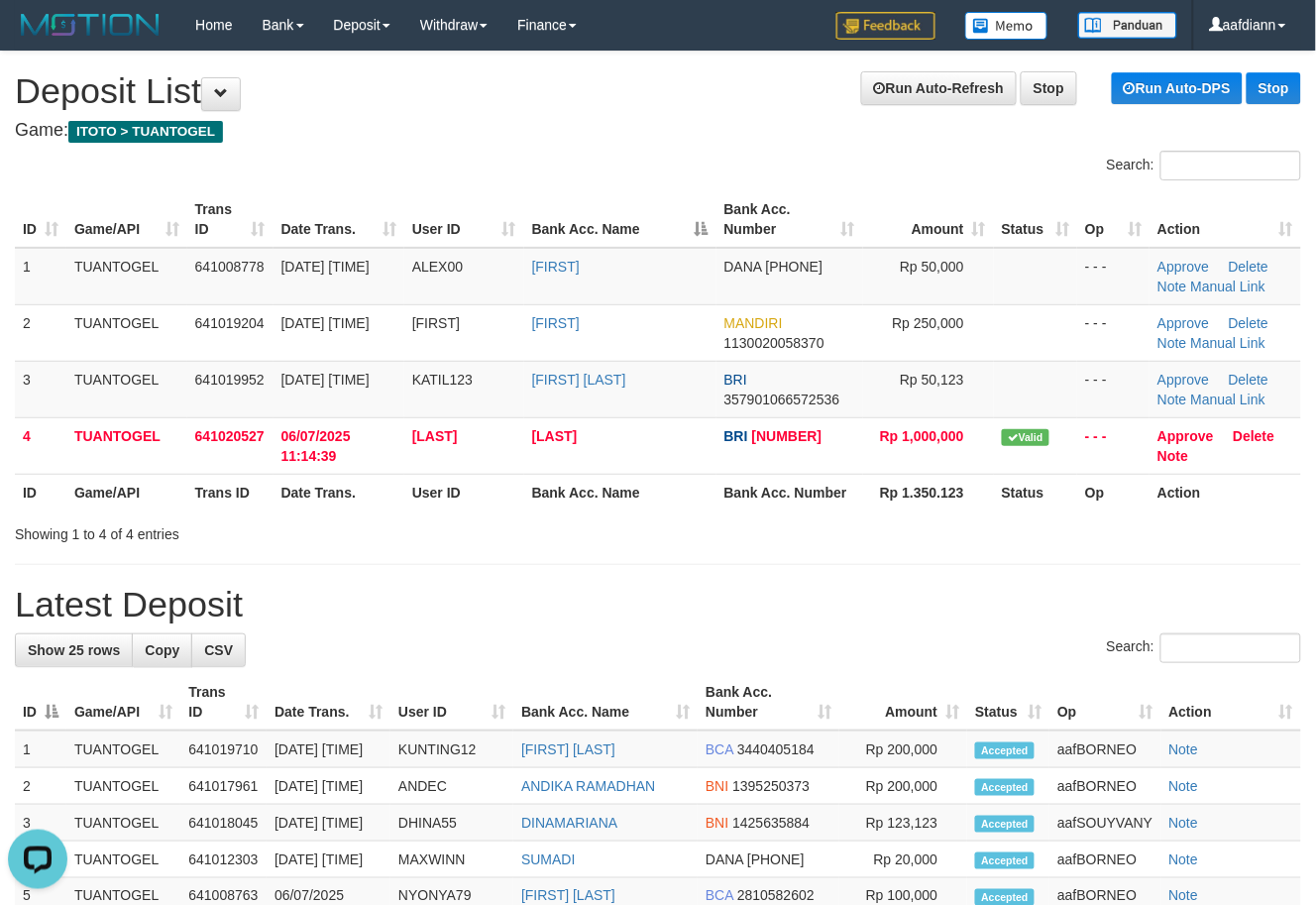 drag, startPoint x: 591, startPoint y: 585, endPoint x: 571, endPoint y: 528, distance: 60.40695 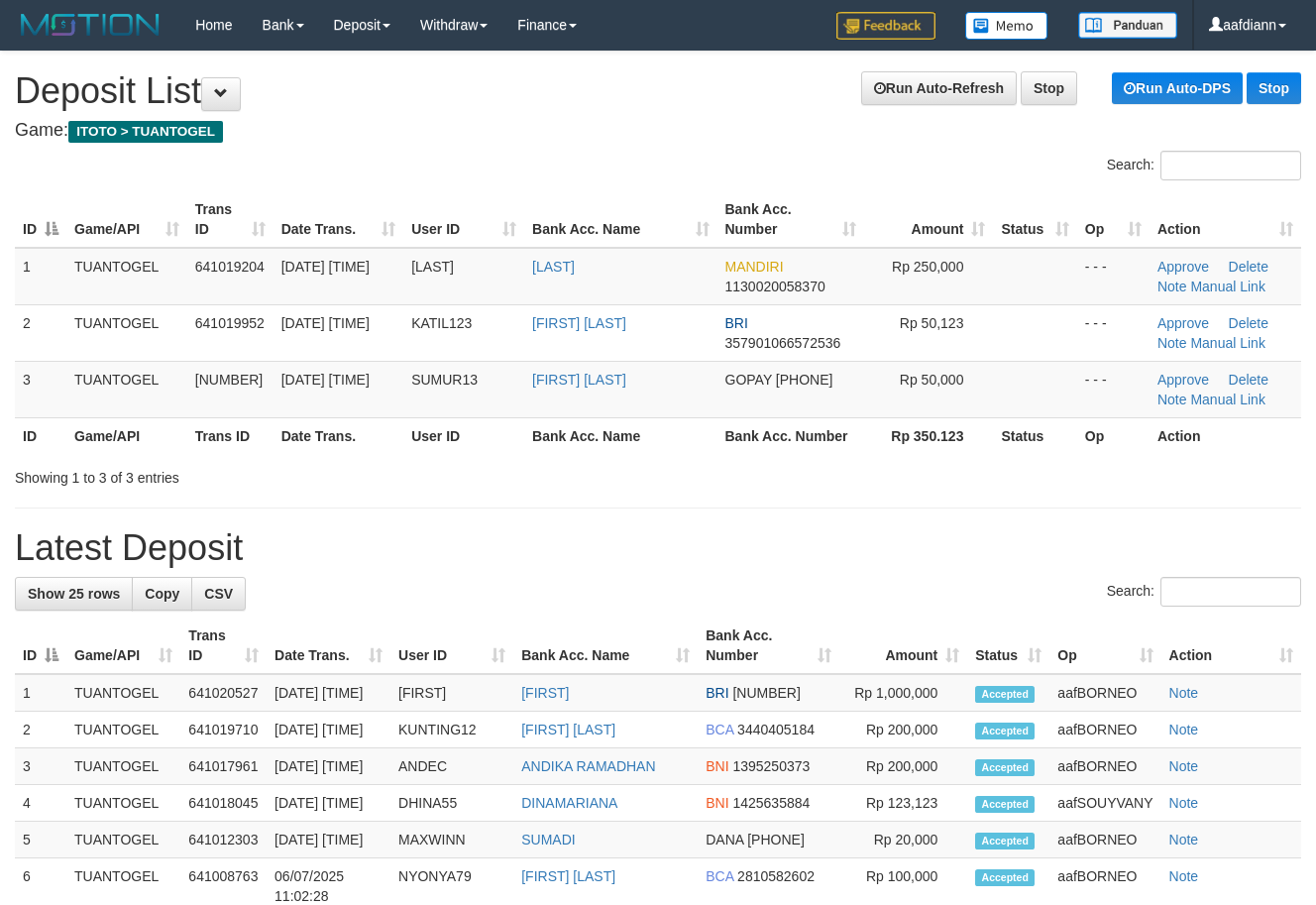 scroll, scrollTop: 0, scrollLeft: 0, axis: both 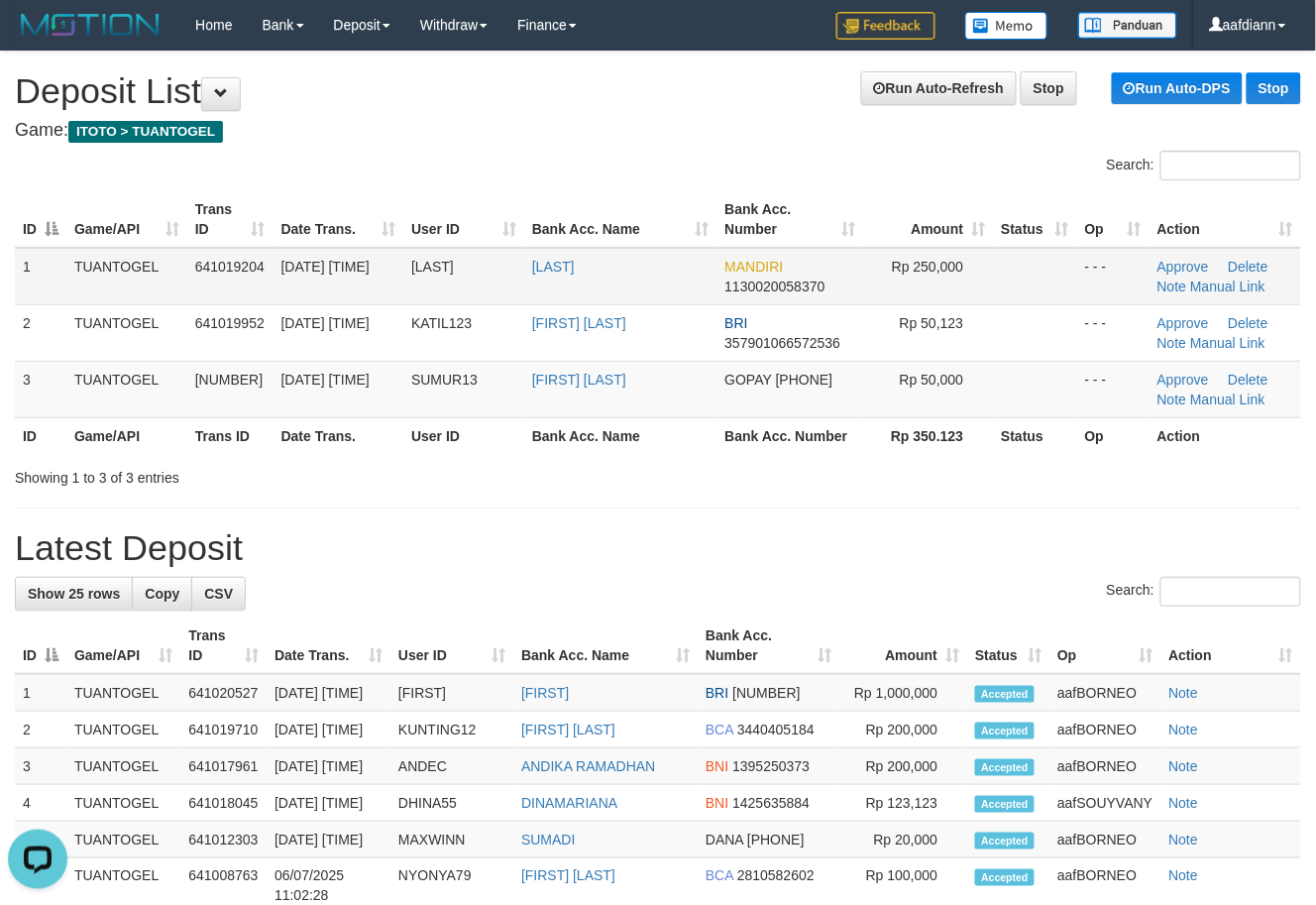 drag, startPoint x: 636, startPoint y: 546, endPoint x: 610, endPoint y: 279, distance: 268.26293 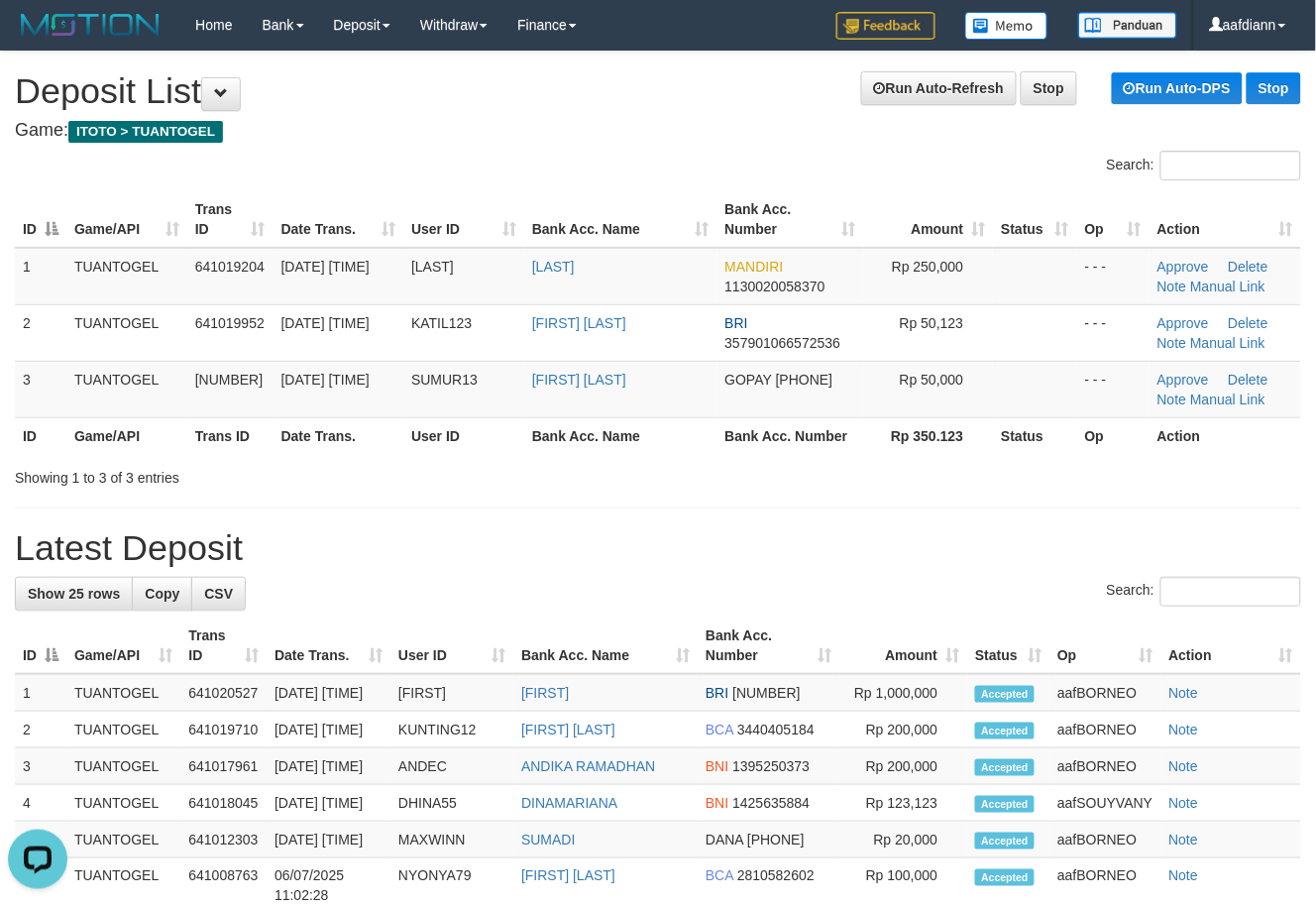 click on "Search:" at bounding box center (658, 168) 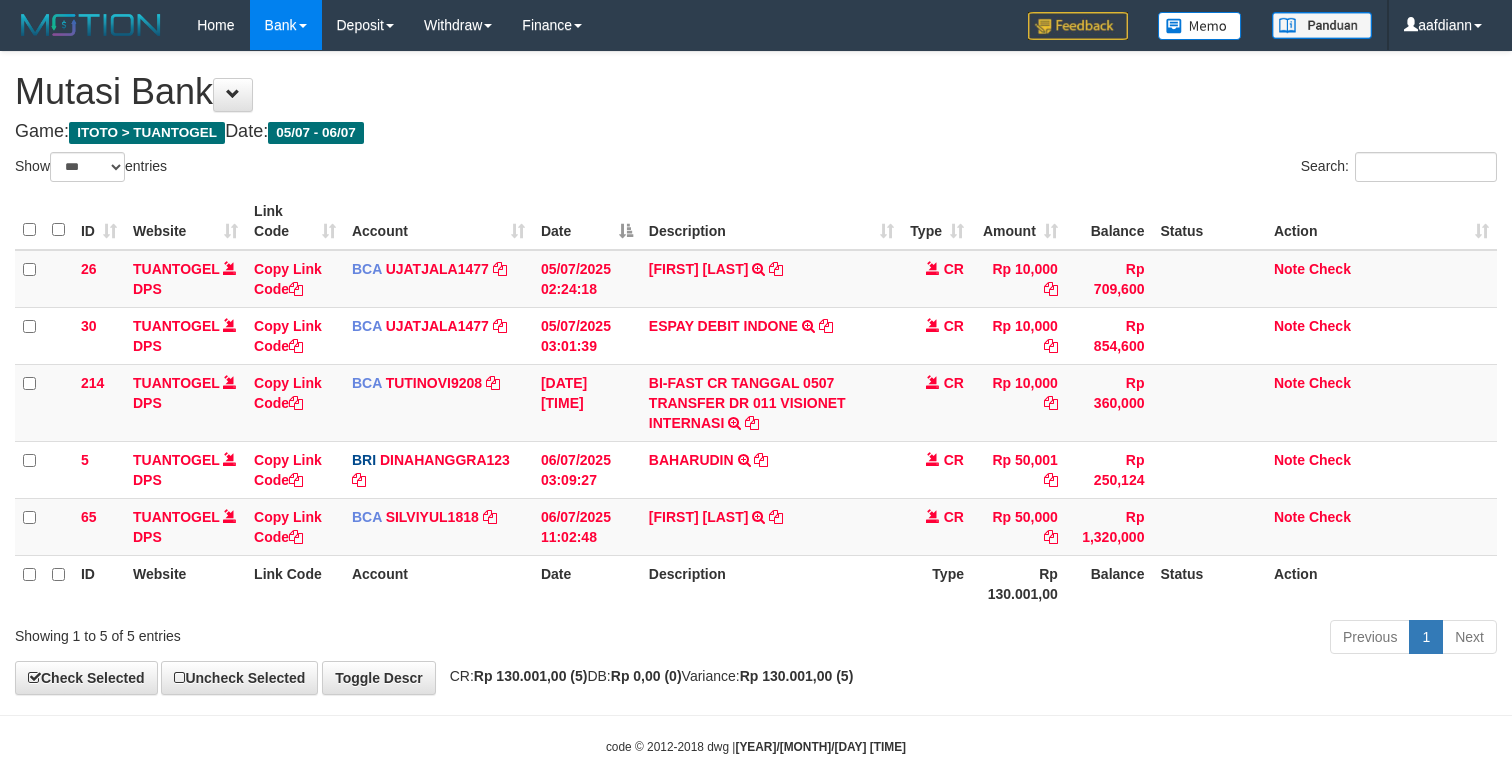 scroll, scrollTop: 0, scrollLeft: 0, axis: both 